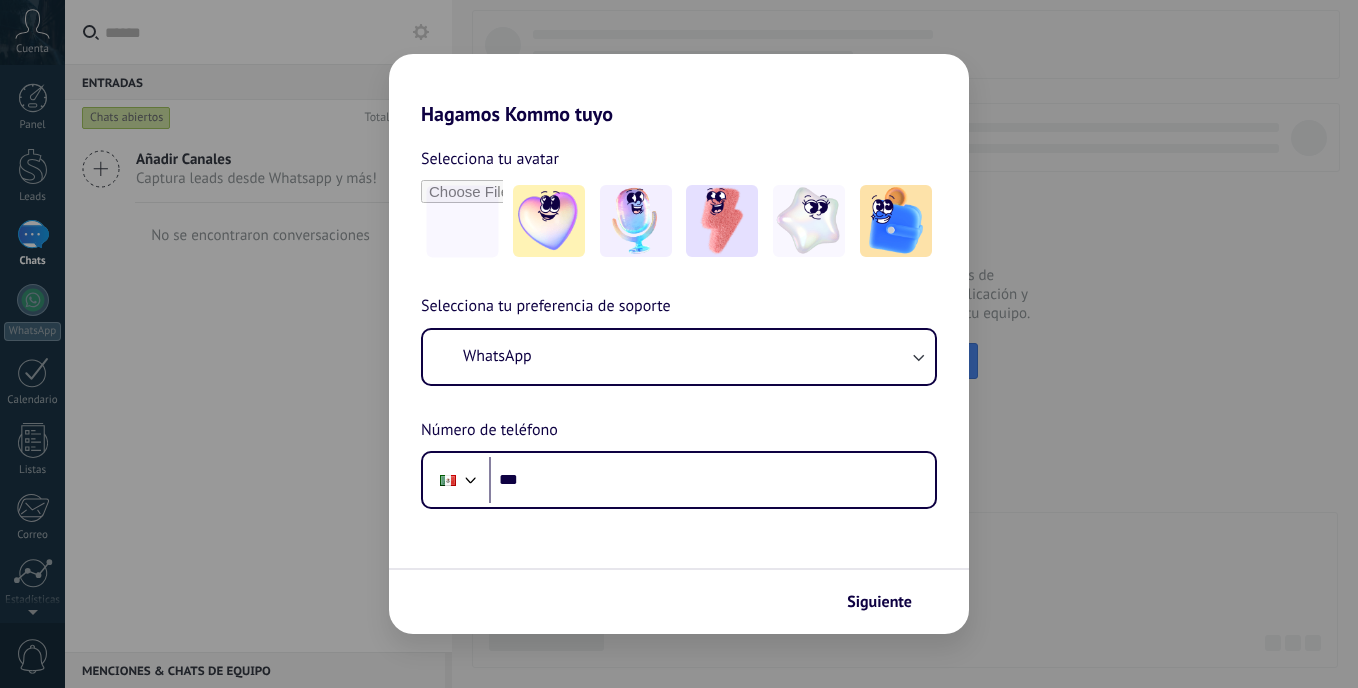 scroll, scrollTop: 0, scrollLeft: 0, axis: both 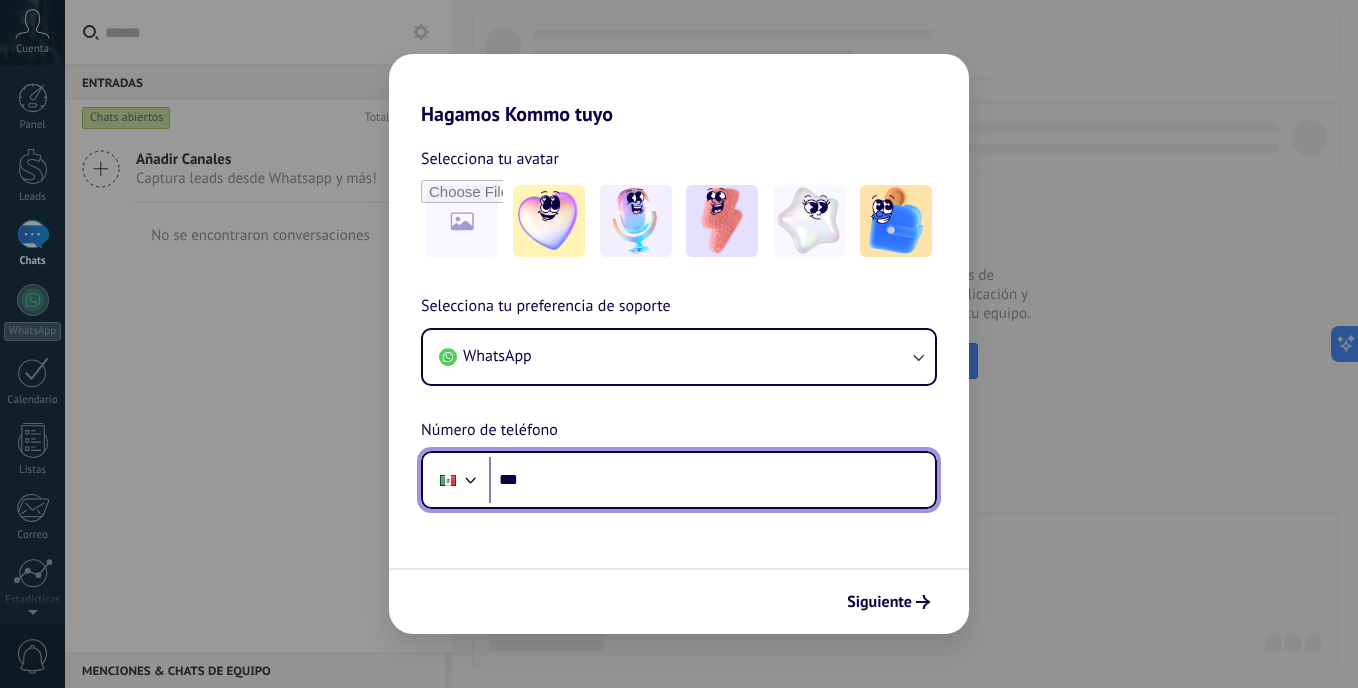 click on "***" at bounding box center [712, 480] 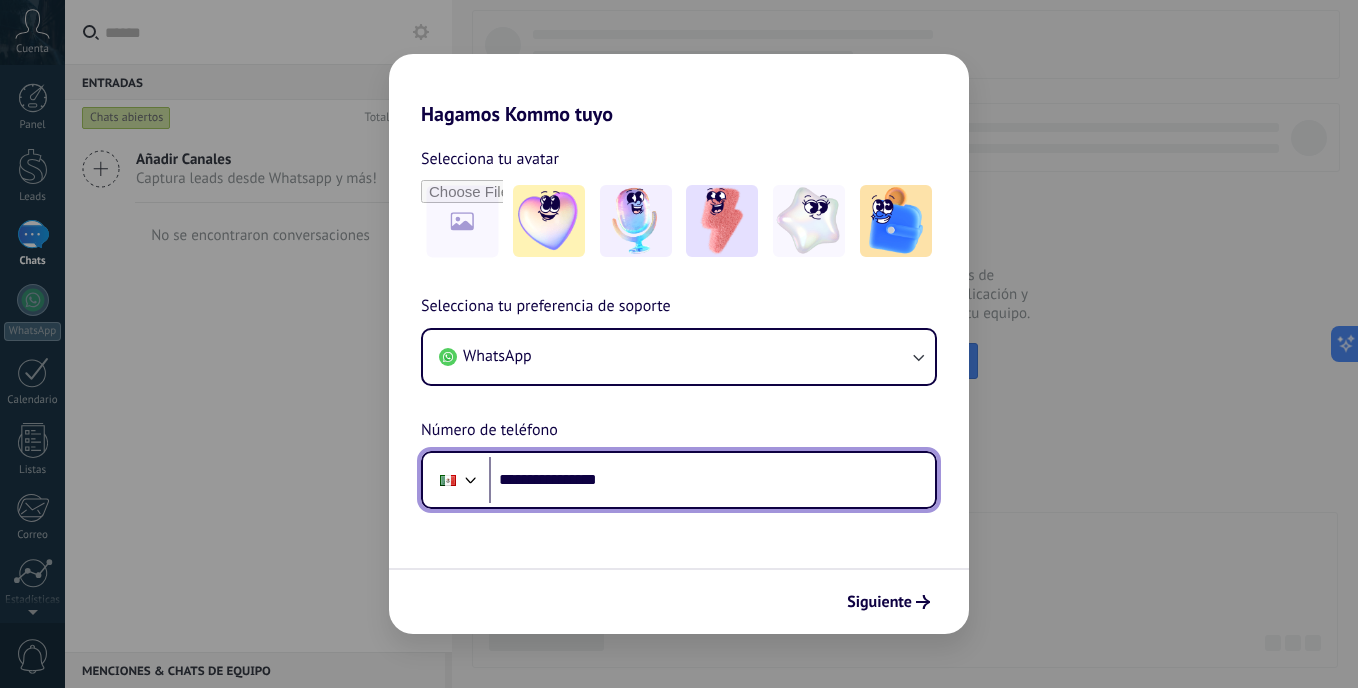 click on "**********" at bounding box center (712, 480) 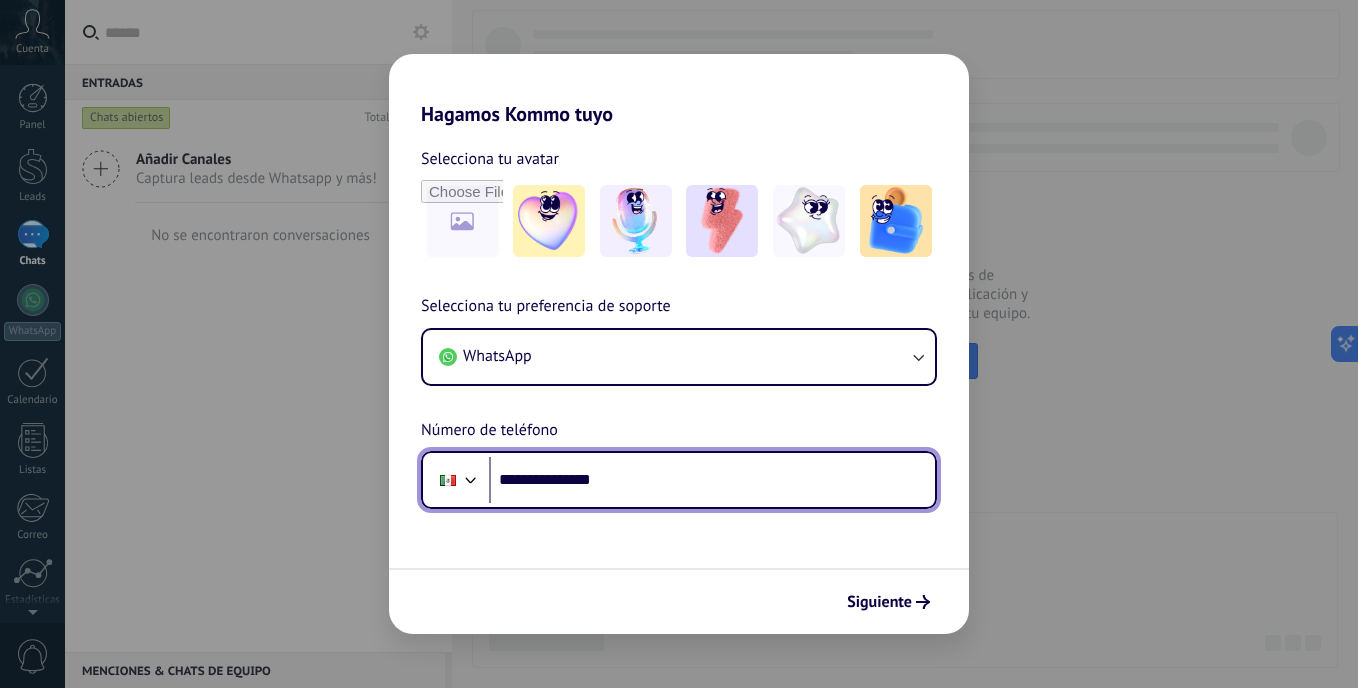 type on "**********" 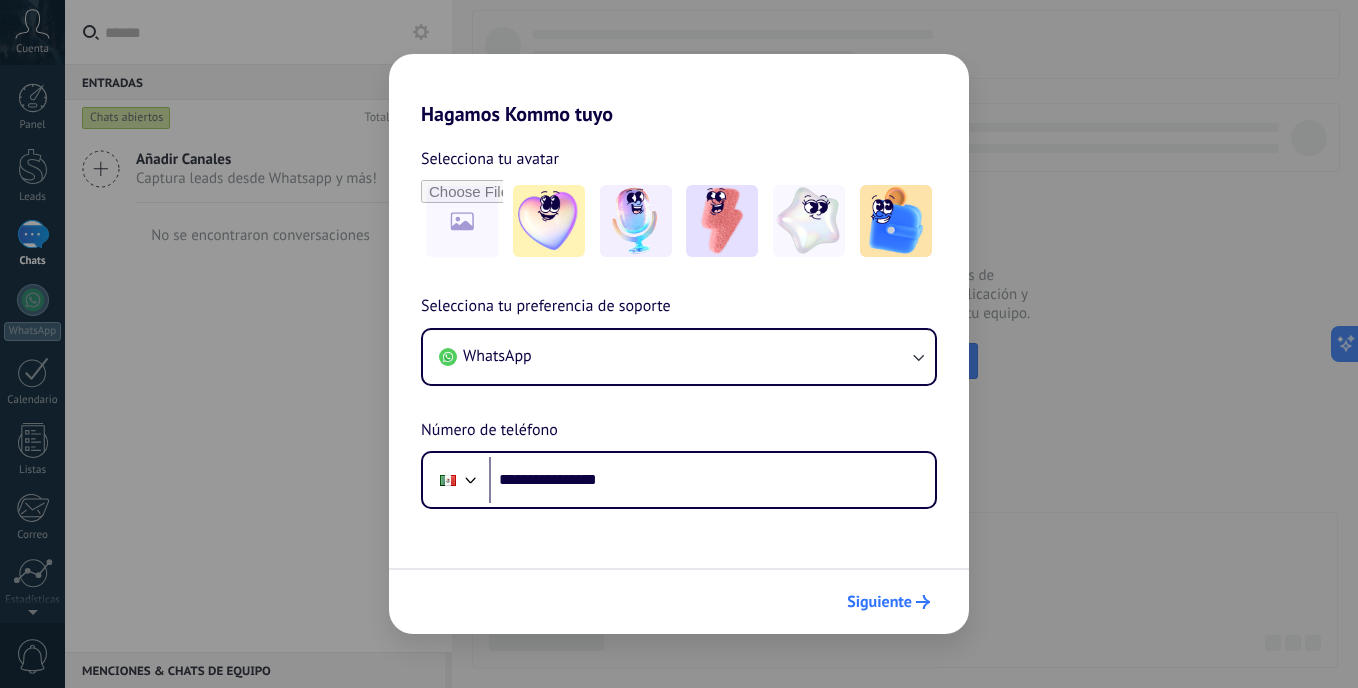 click on "Siguiente" at bounding box center (888, 602) 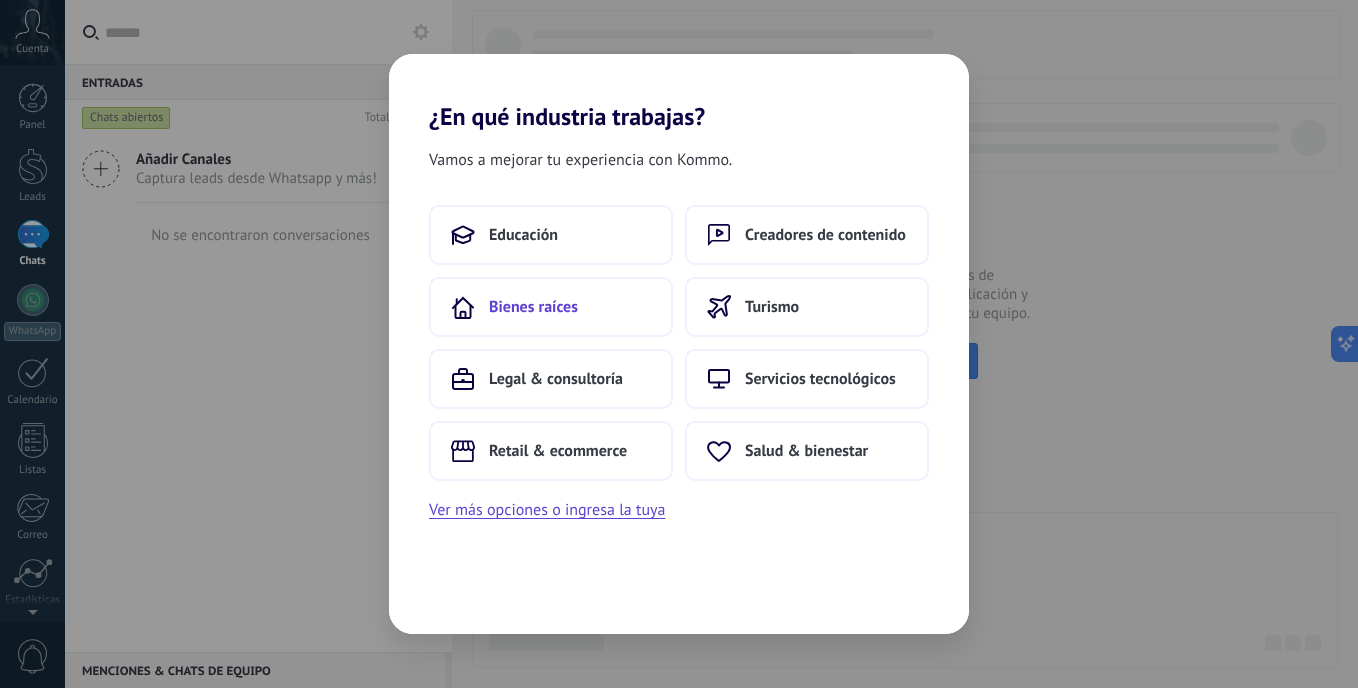 click on "Bienes raíces" at bounding box center [551, 307] 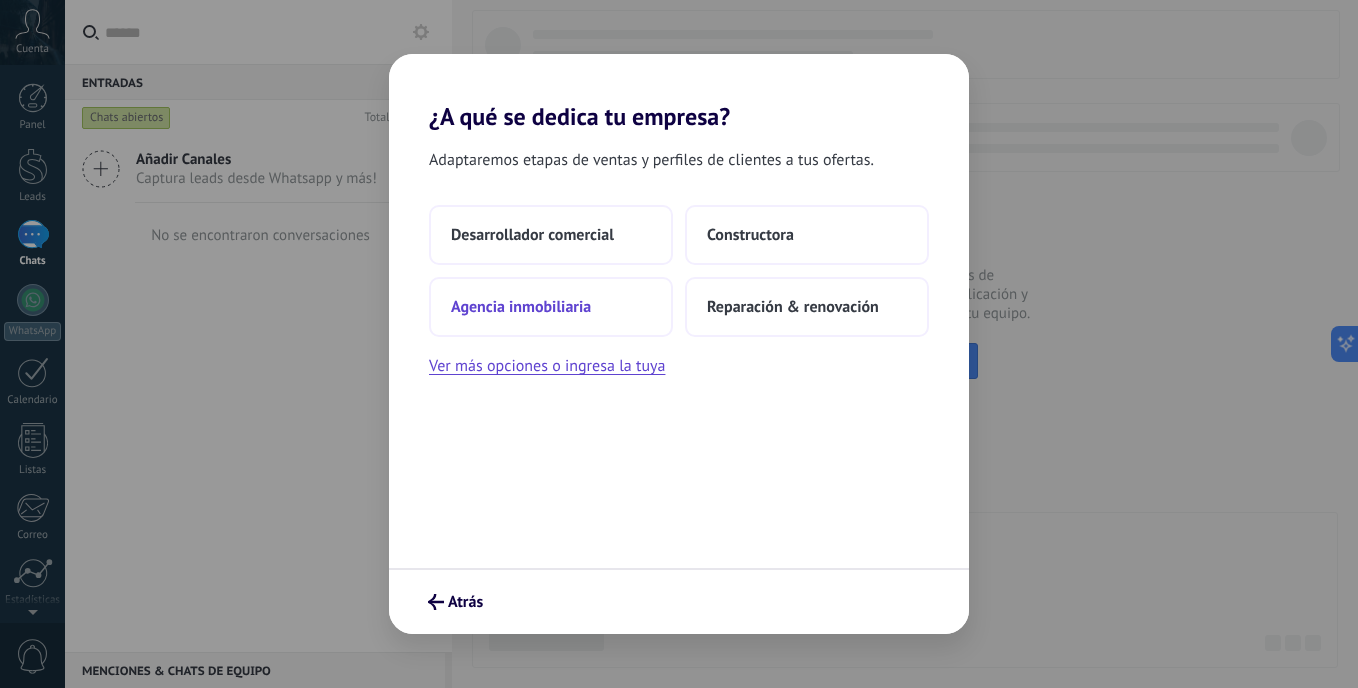 click on "Agencia inmobiliaria" at bounding box center (551, 307) 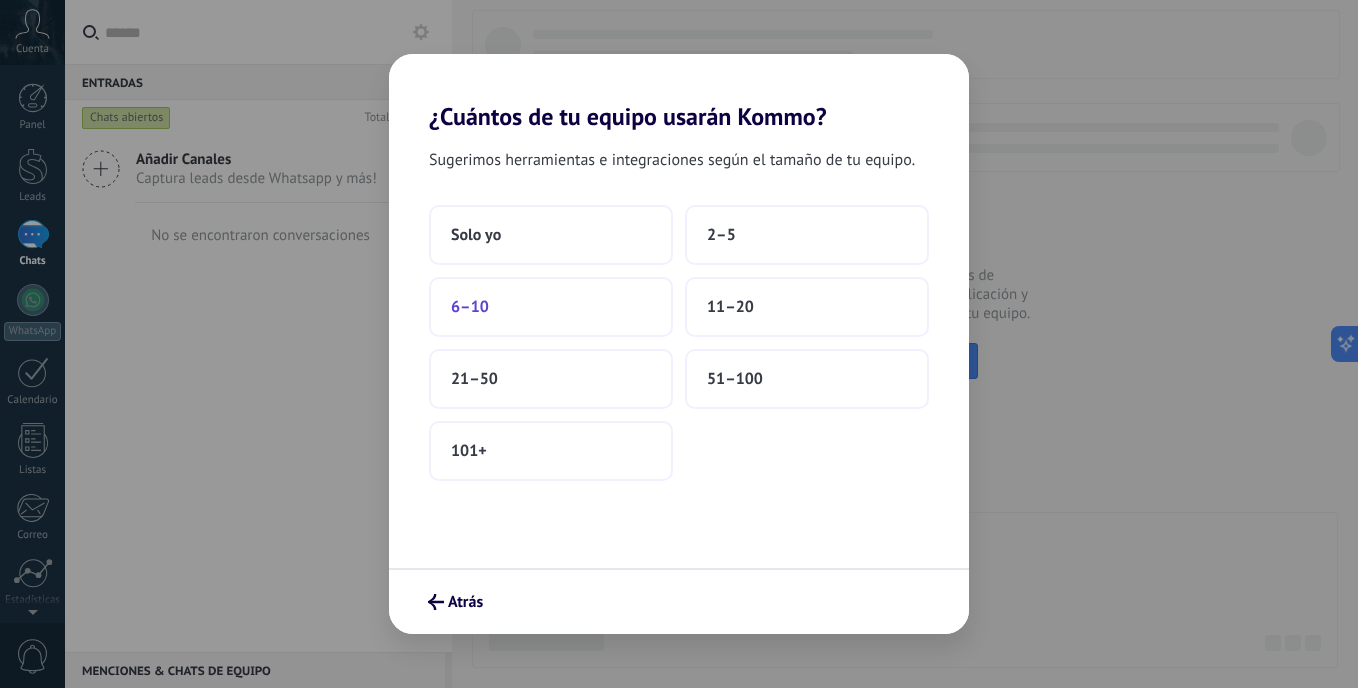 click on "6–10" at bounding box center [551, 307] 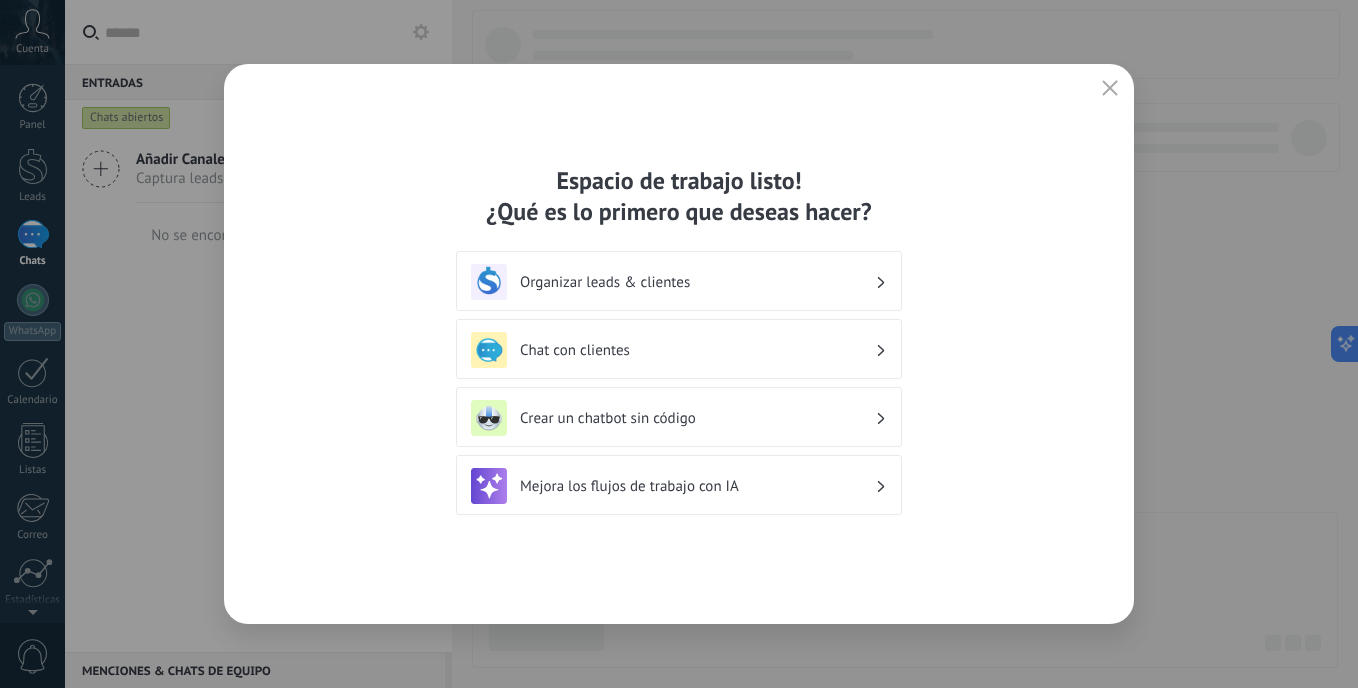click on "Chat con clientes" at bounding box center [679, 350] 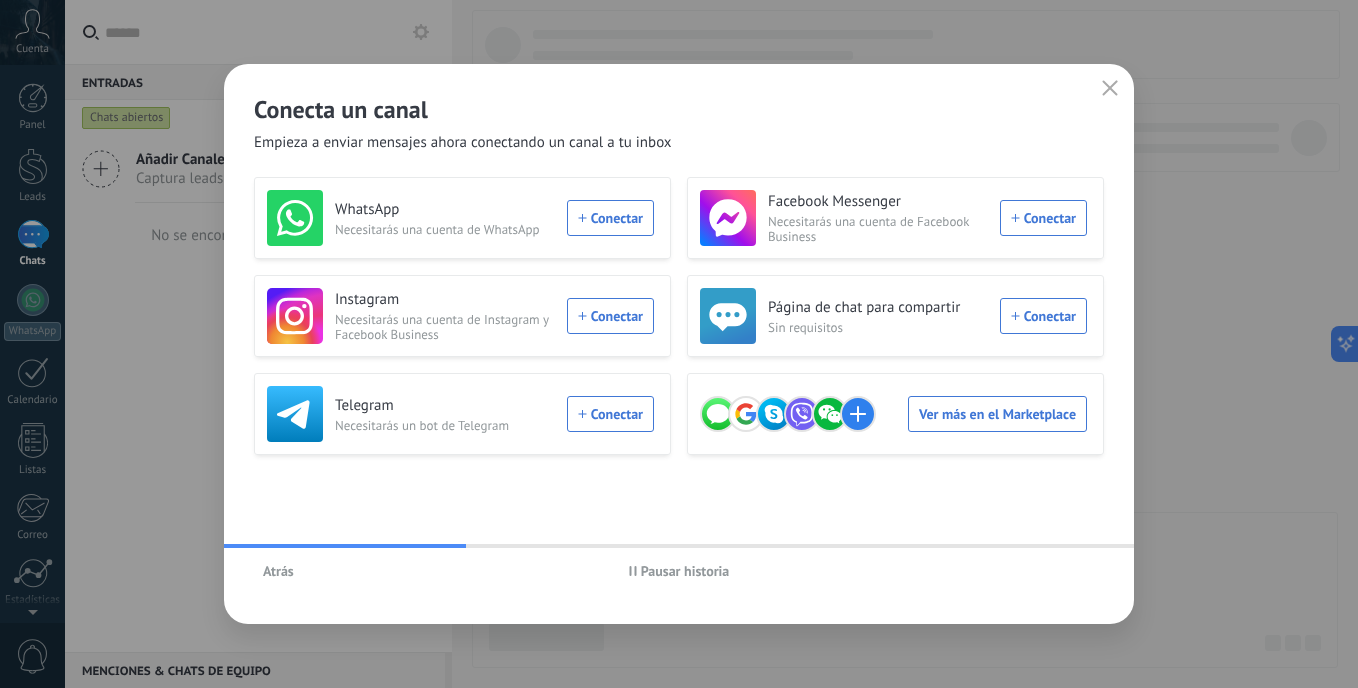 click on "Atrás" at bounding box center (278, 571) 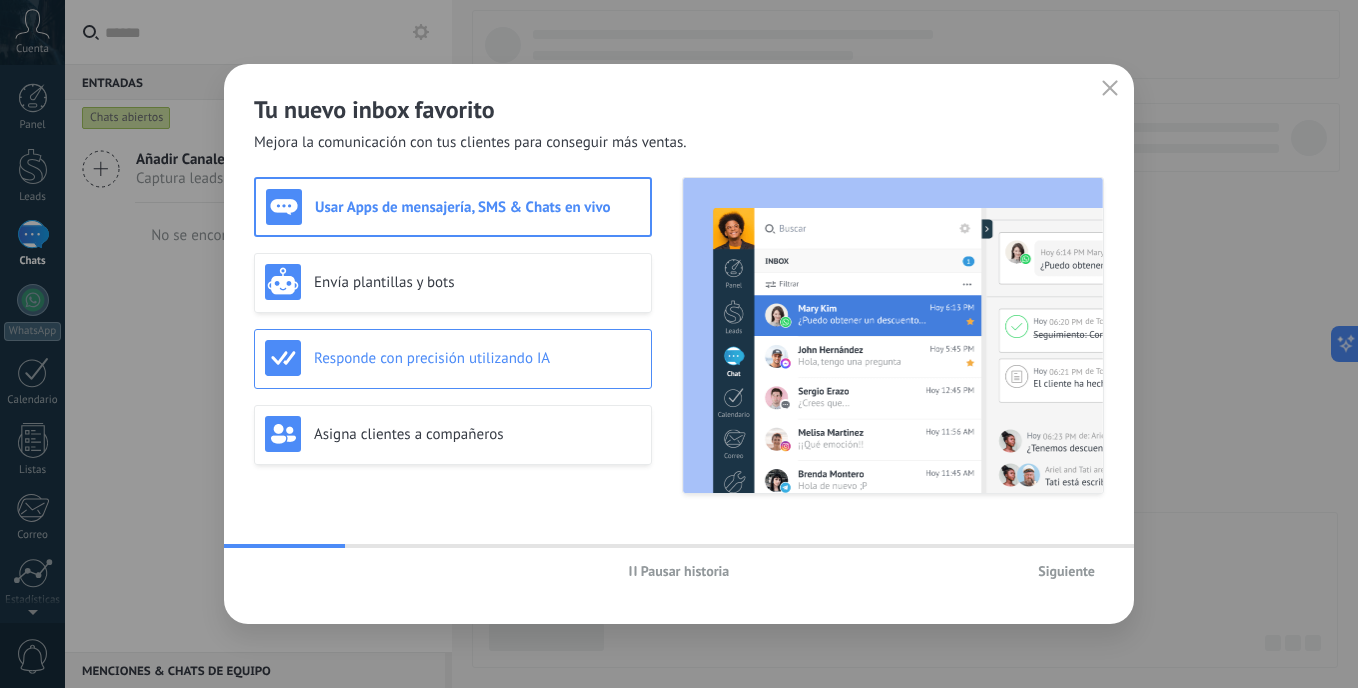click on "Responde con precisión utilizando IA" at bounding box center [477, 358] 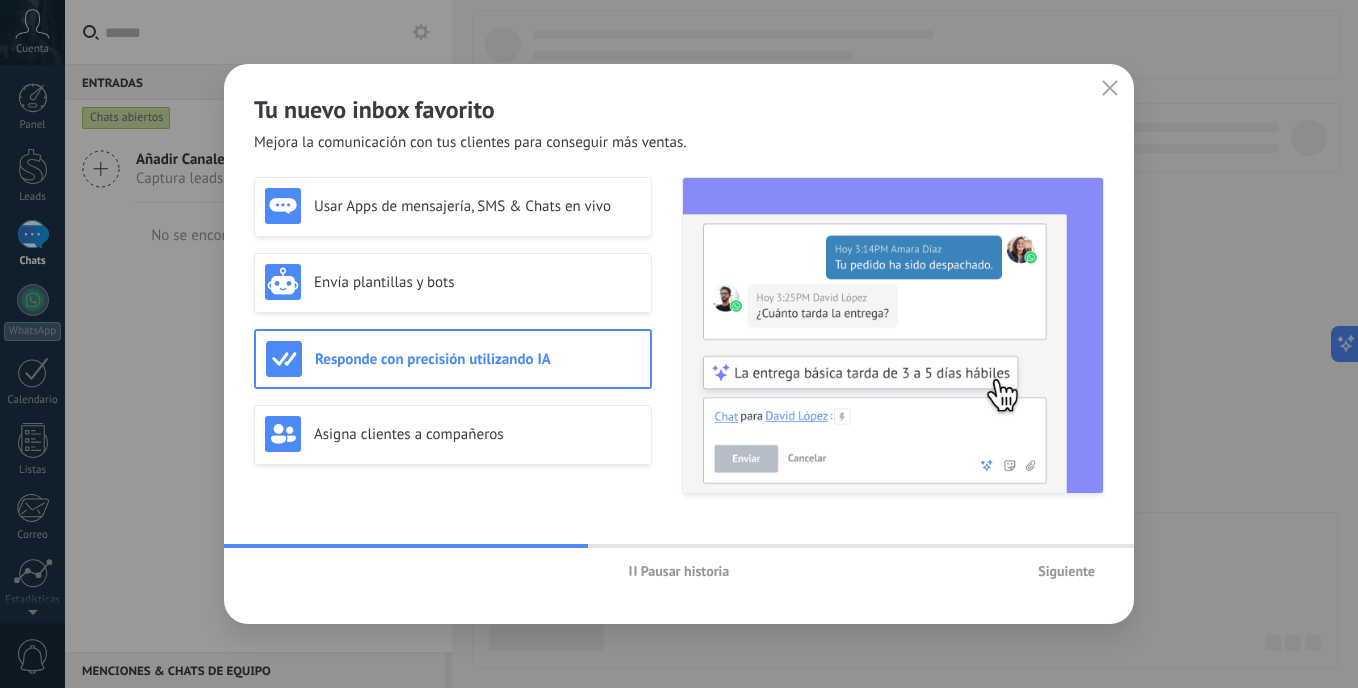click on "Siguiente" at bounding box center (1066, 571) 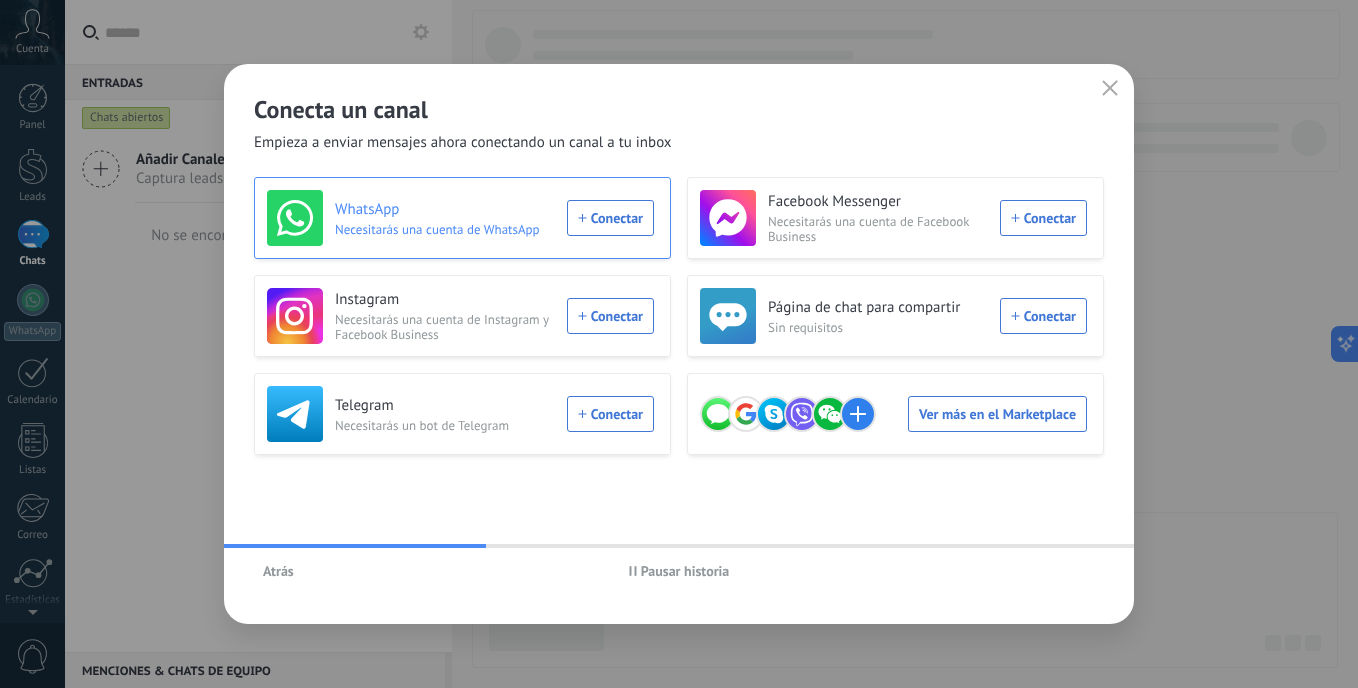 click on "WhatsApp Necesitarás una cuenta de WhatsApp Conectar" at bounding box center (460, 218) 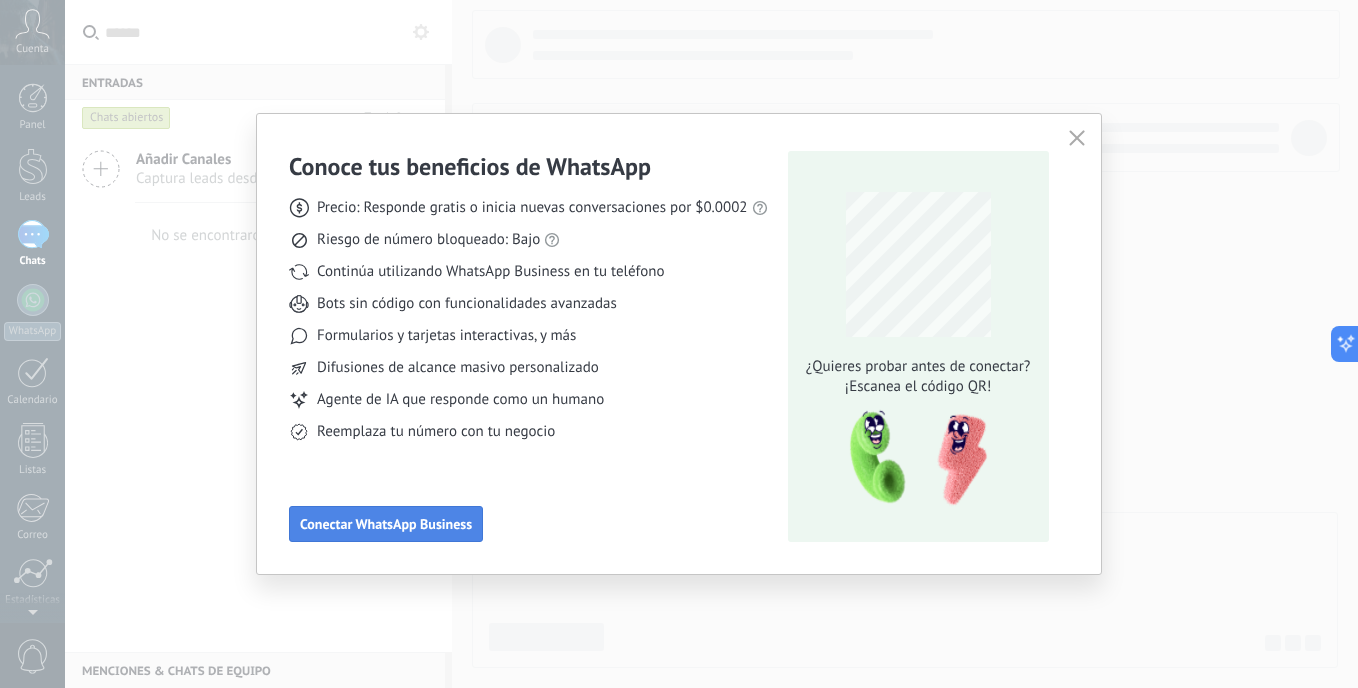 click on "Conectar WhatsApp Business" at bounding box center [386, 524] 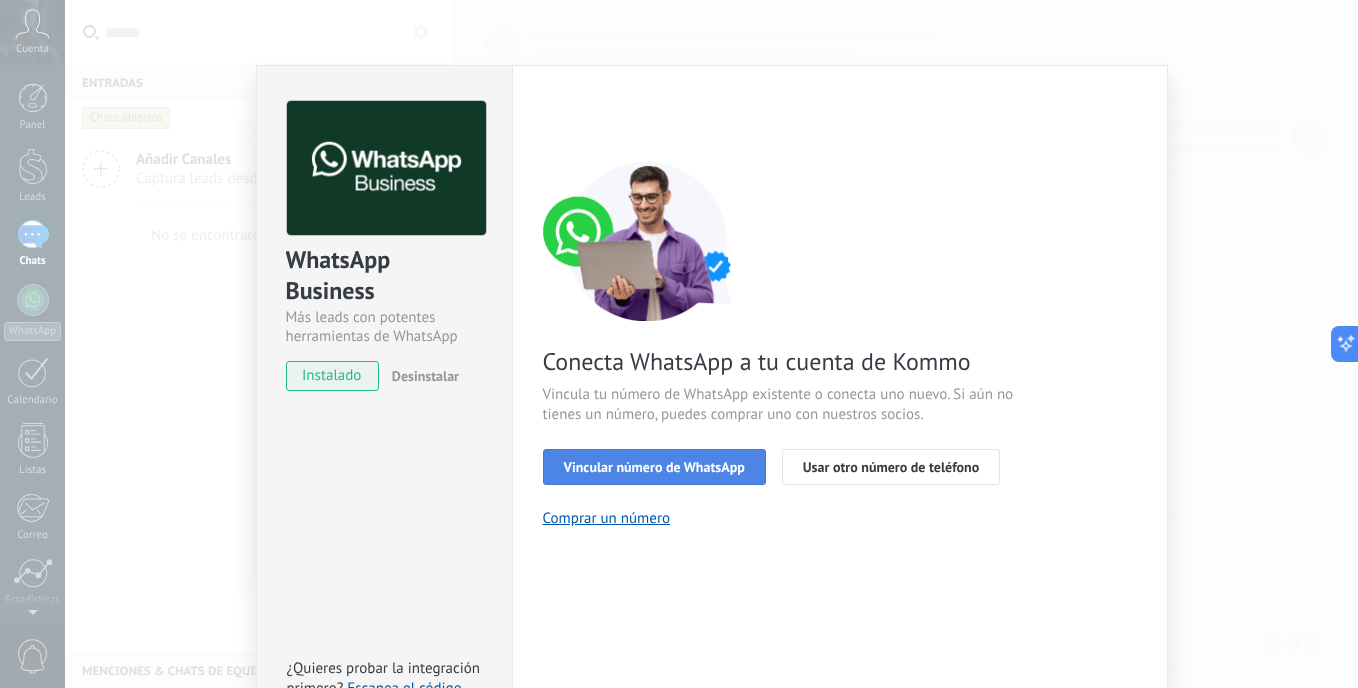 click on "Vincular número de WhatsApp" at bounding box center (654, 467) 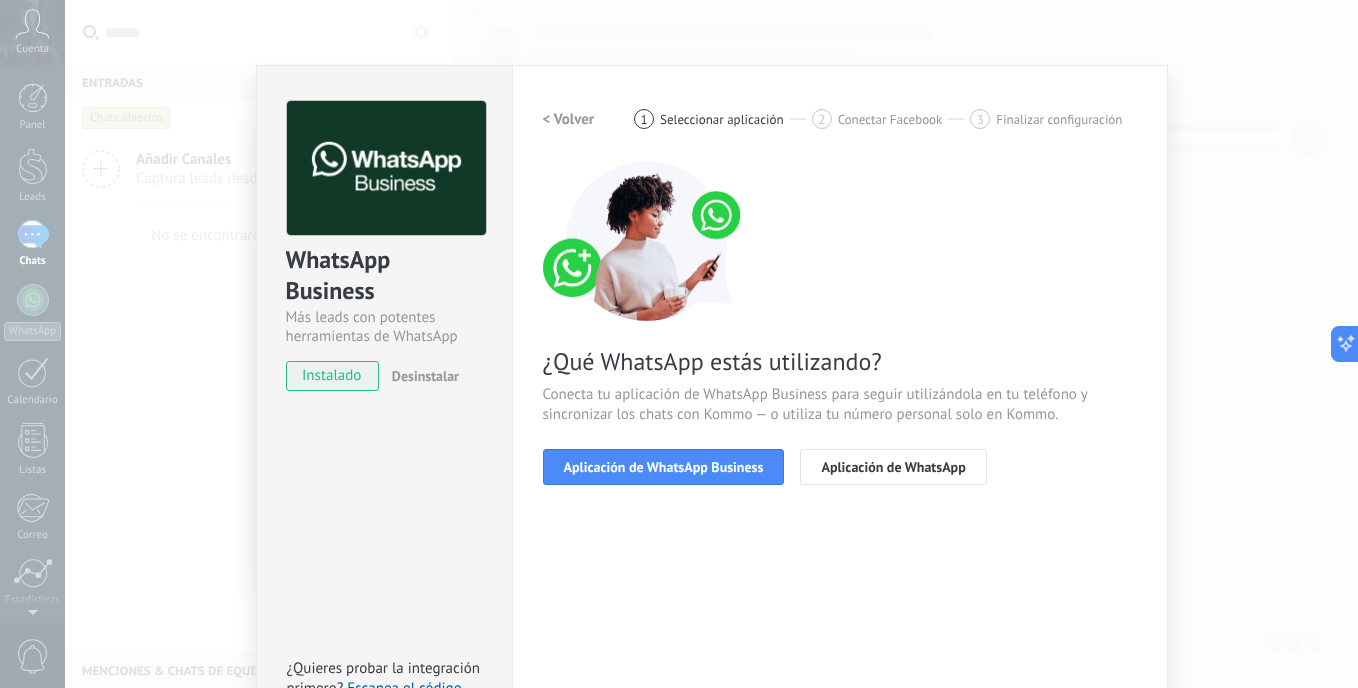 click on "¿Qué WhatsApp estás utilizando? Conecta tu aplicación de WhatsApp Business para seguir utilizándola en tu teléfono y sincronizar los chats con Kommo — o utiliza tu número personal solo en Kommo. Aplicación de WhatsApp Business Aplicación de WhatsApp" at bounding box center (840, 323) 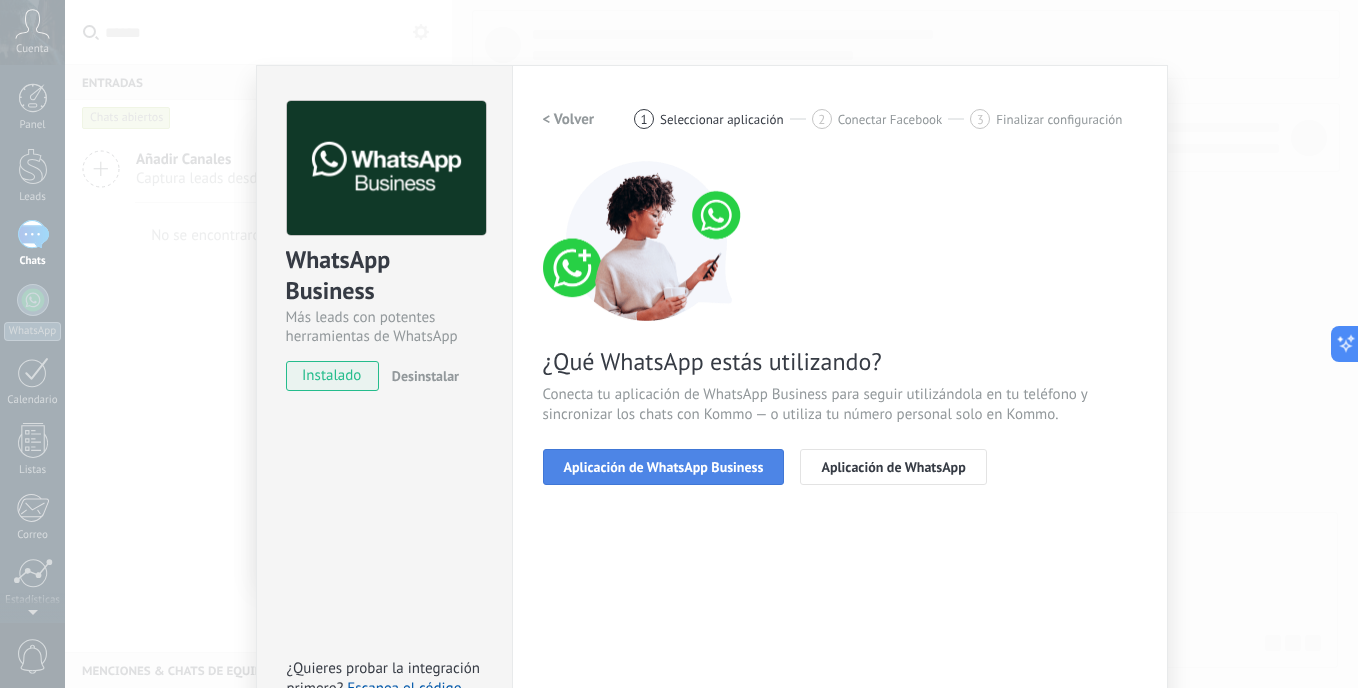 click on "Aplicación de WhatsApp Business" at bounding box center (664, 467) 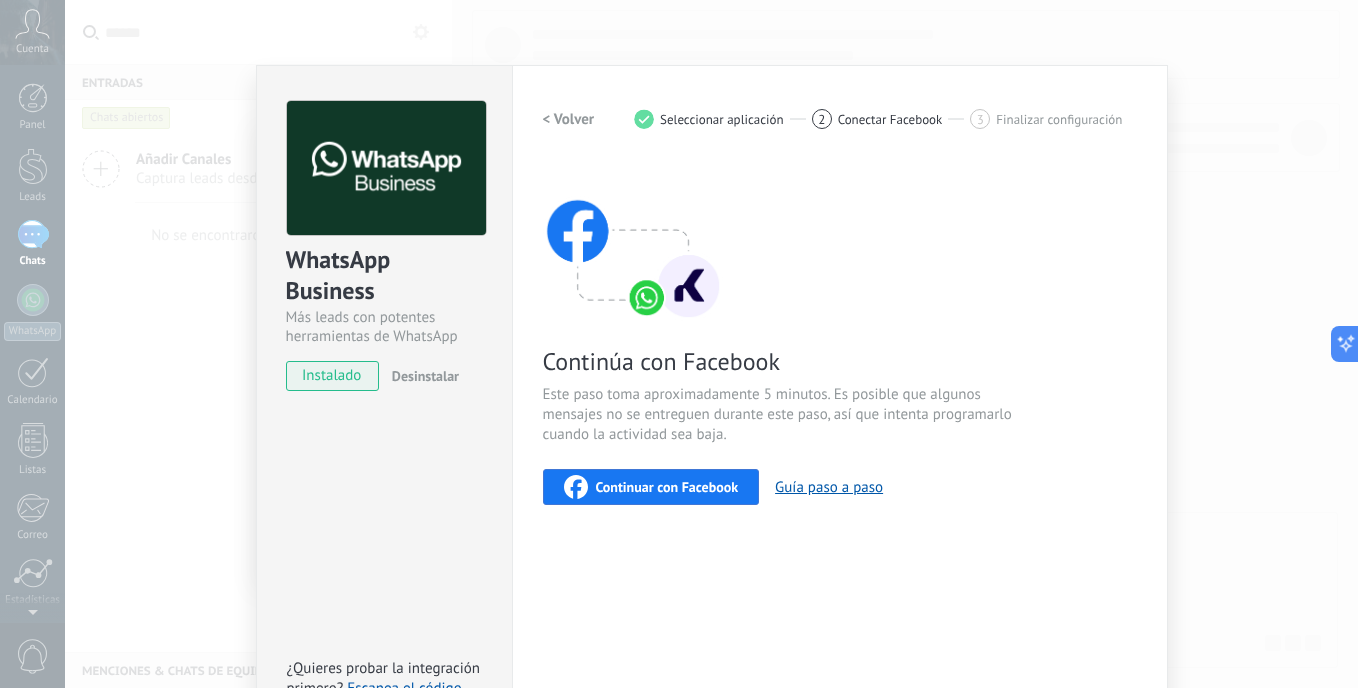 click on "Continuar con Facebook" at bounding box center [667, 487] 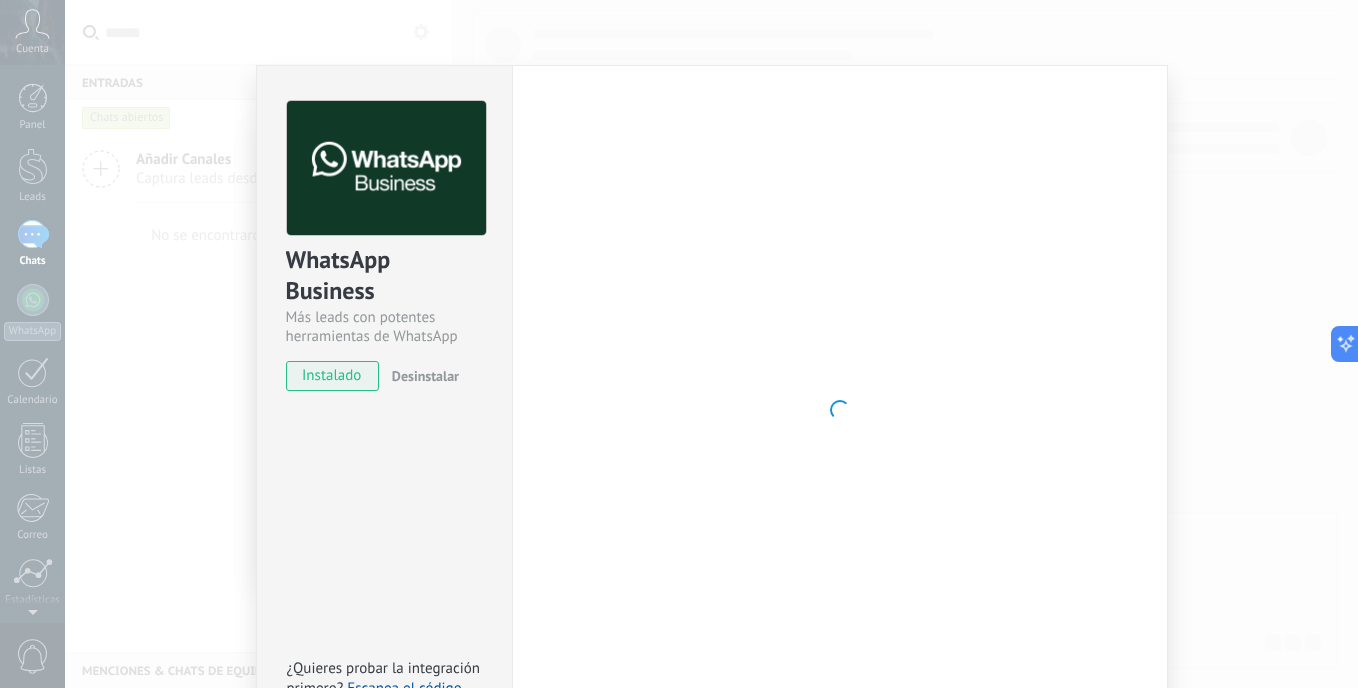 click on "instalado" at bounding box center [332, 376] 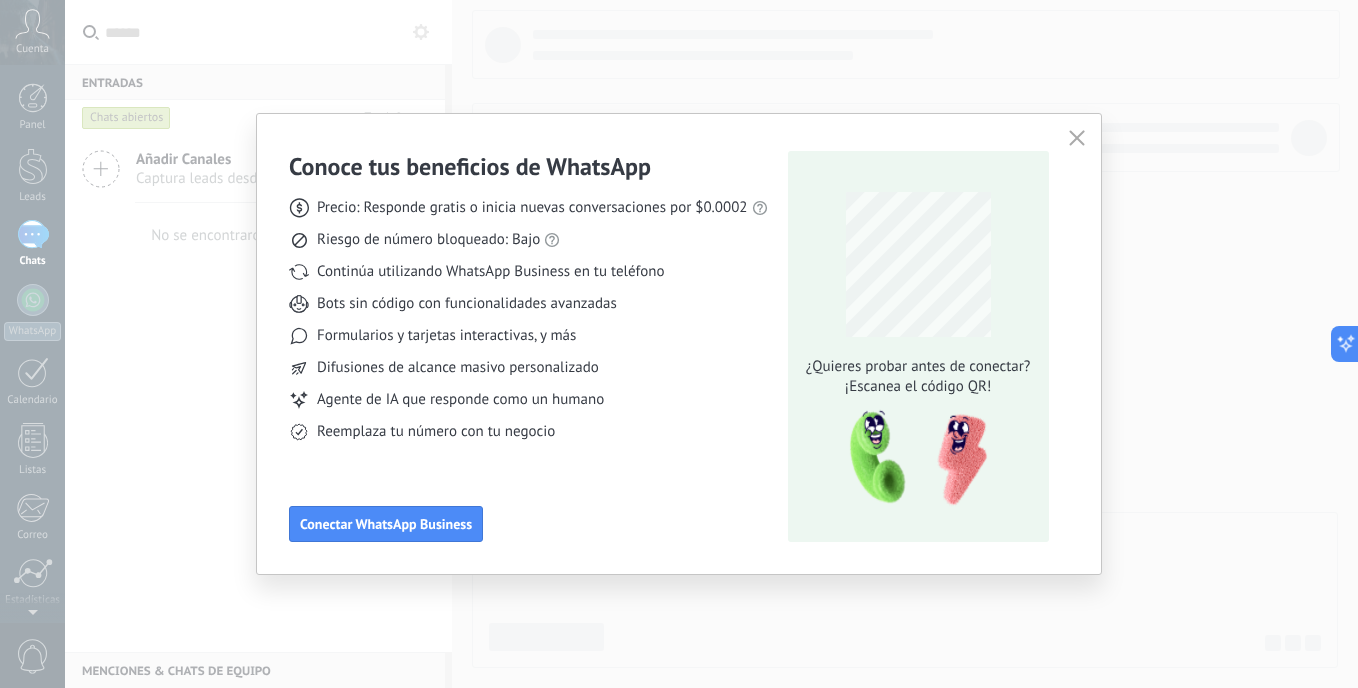 click on "¿Quieres probar antes de conectar?" at bounding box center (918, 367) 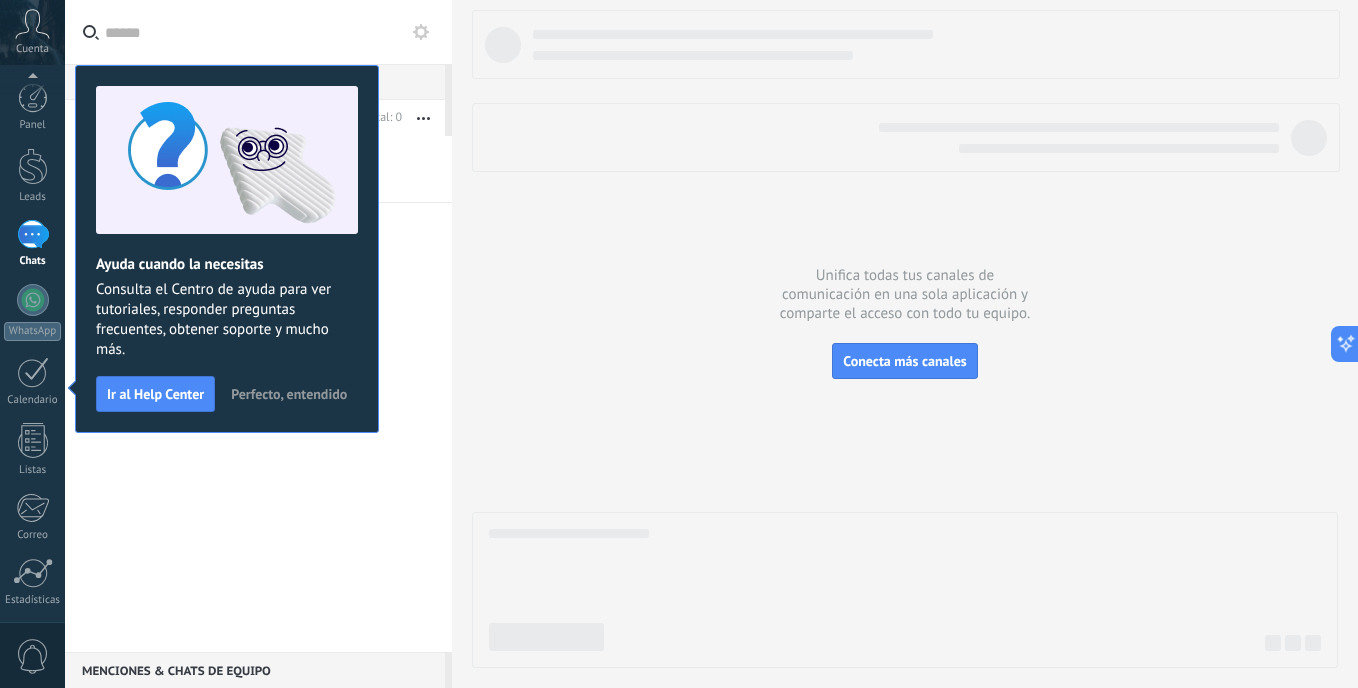 scroll, scrollTop: 144, scrollLeft: 0, axis: vertical 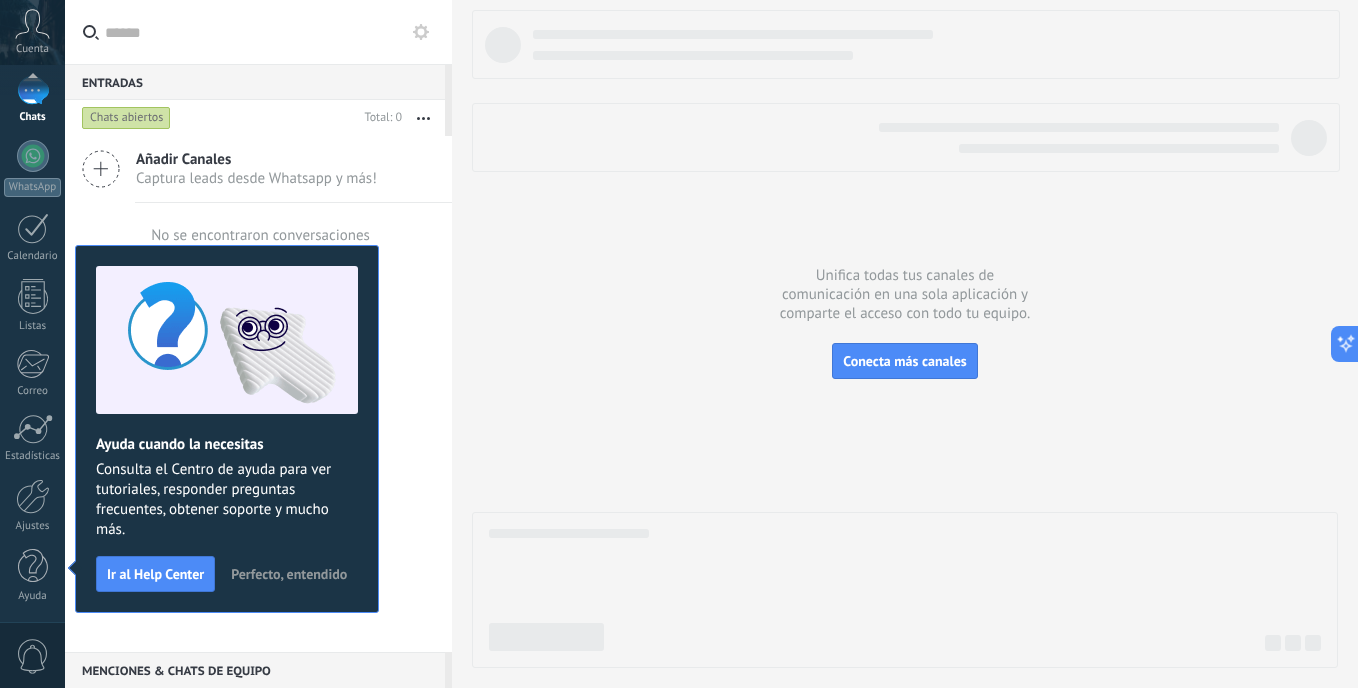 click on "Añadir Canales" at bounding box center [256, 159] 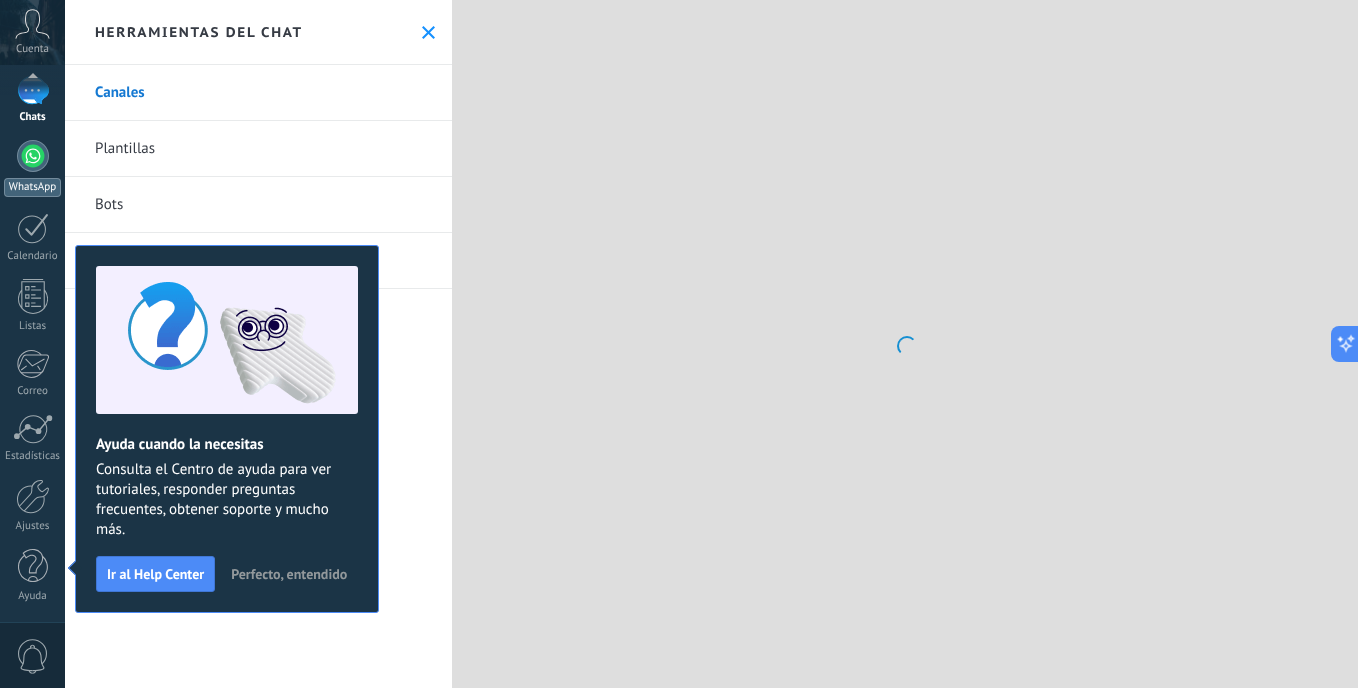 click at bounding box center [33, 156] 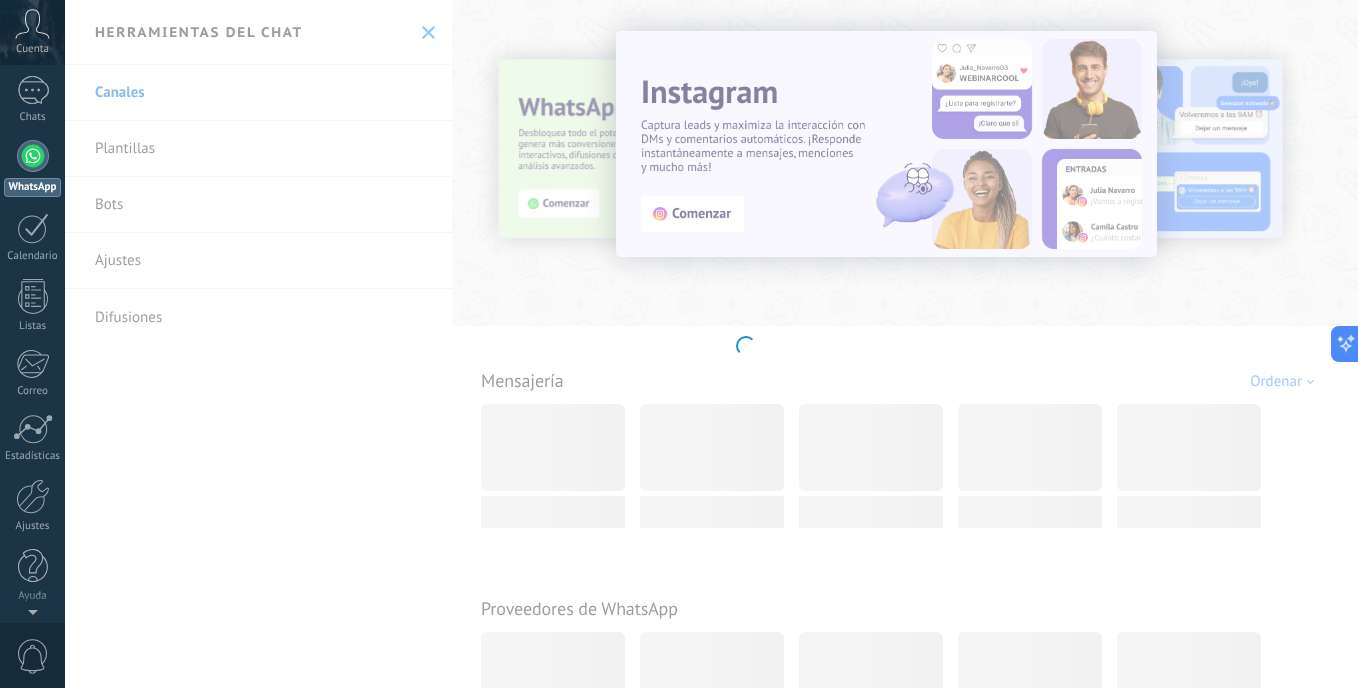 scroll, scrollTop: 0, scrollLeft: 0, axis: both 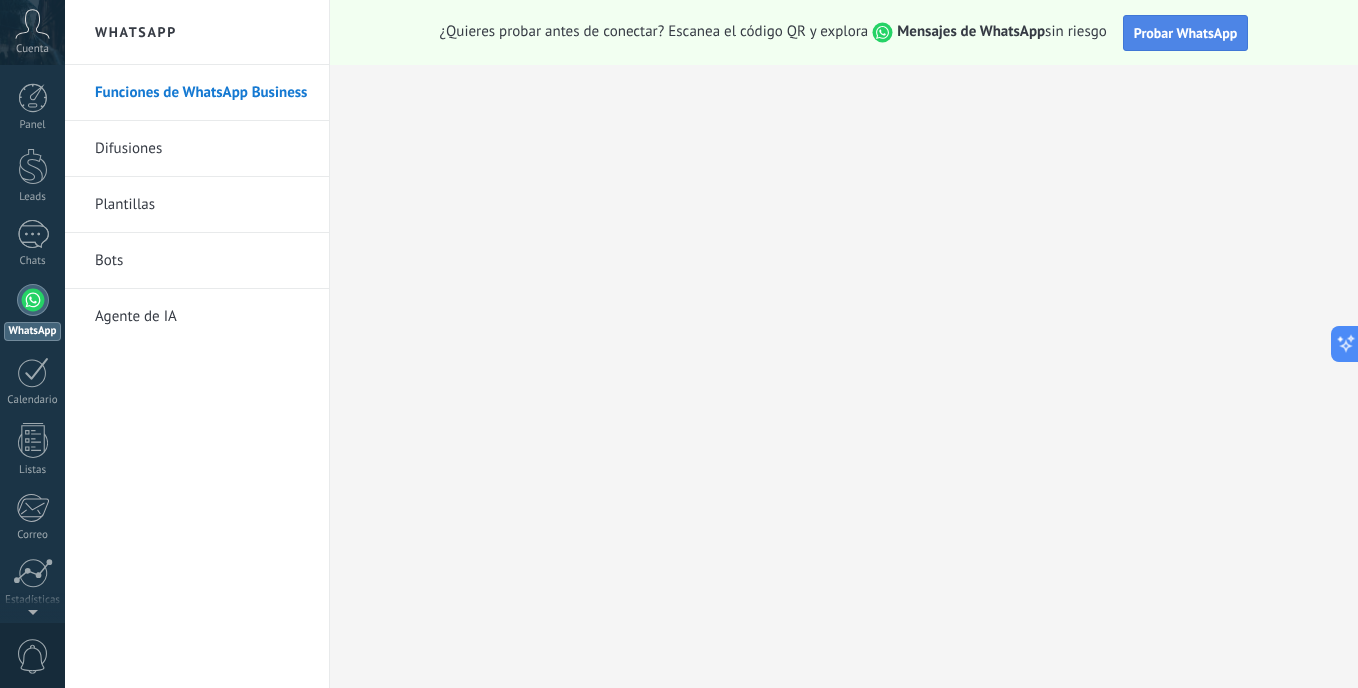 click on "Probar WhatsApp" at bounding box center [1186, 33] 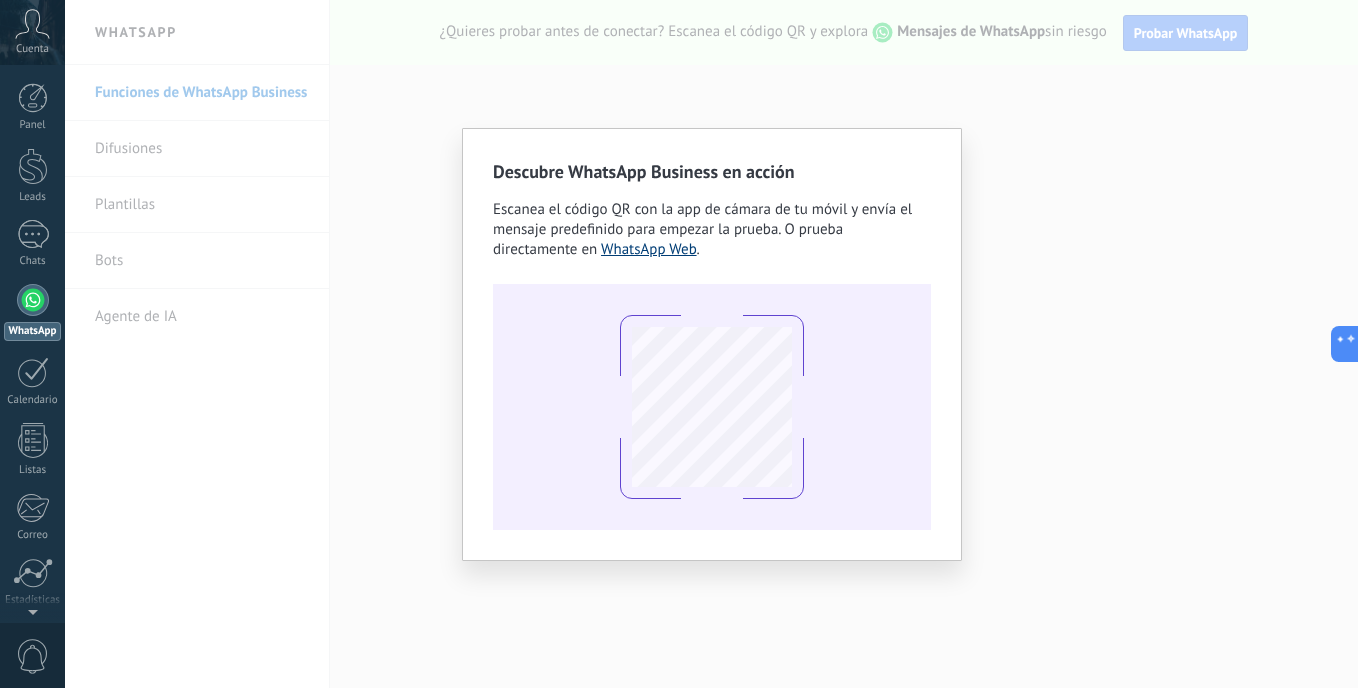click on "WhatsApp Web" at bounding box center (649, 249) 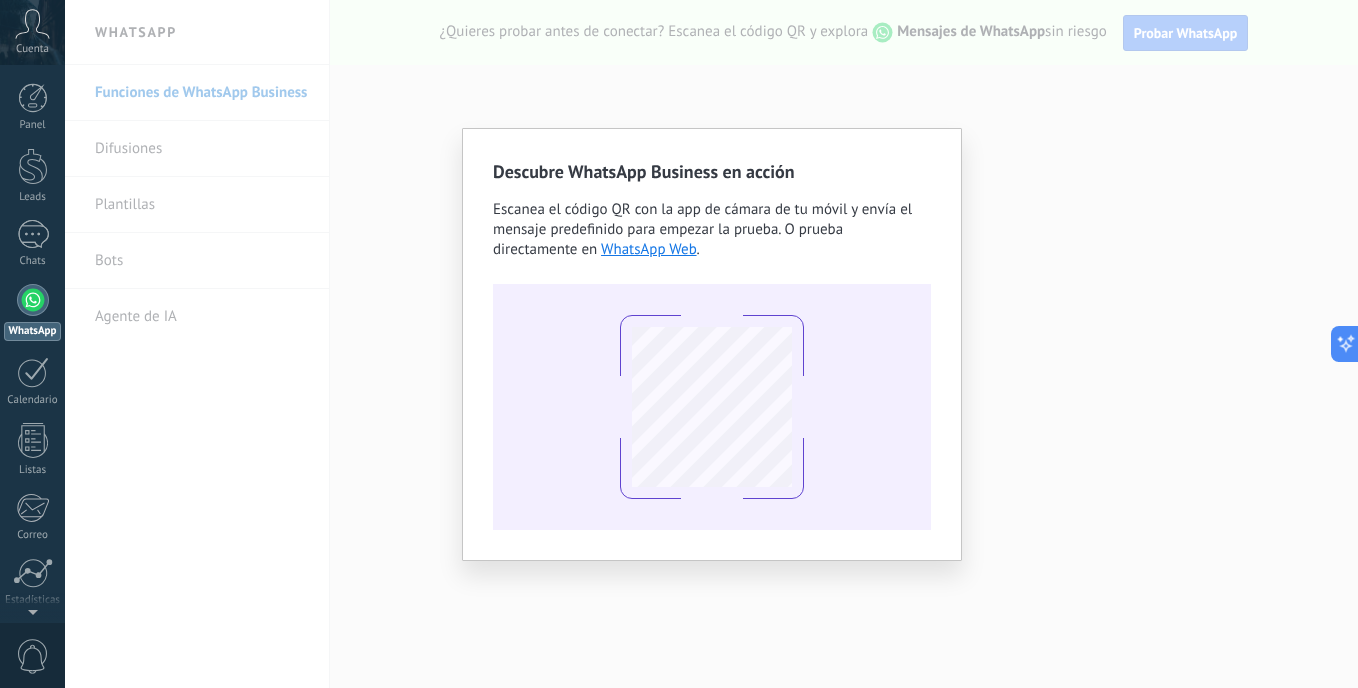 click on "Descubre WhatsApp Business en acción Escanea el código QR con la app de cámara de tu móvil y envía el mensaje predefinido para empezar la prueba. O prueba directamente en   WhatsApp Web ." at bounding box center [711, 344] 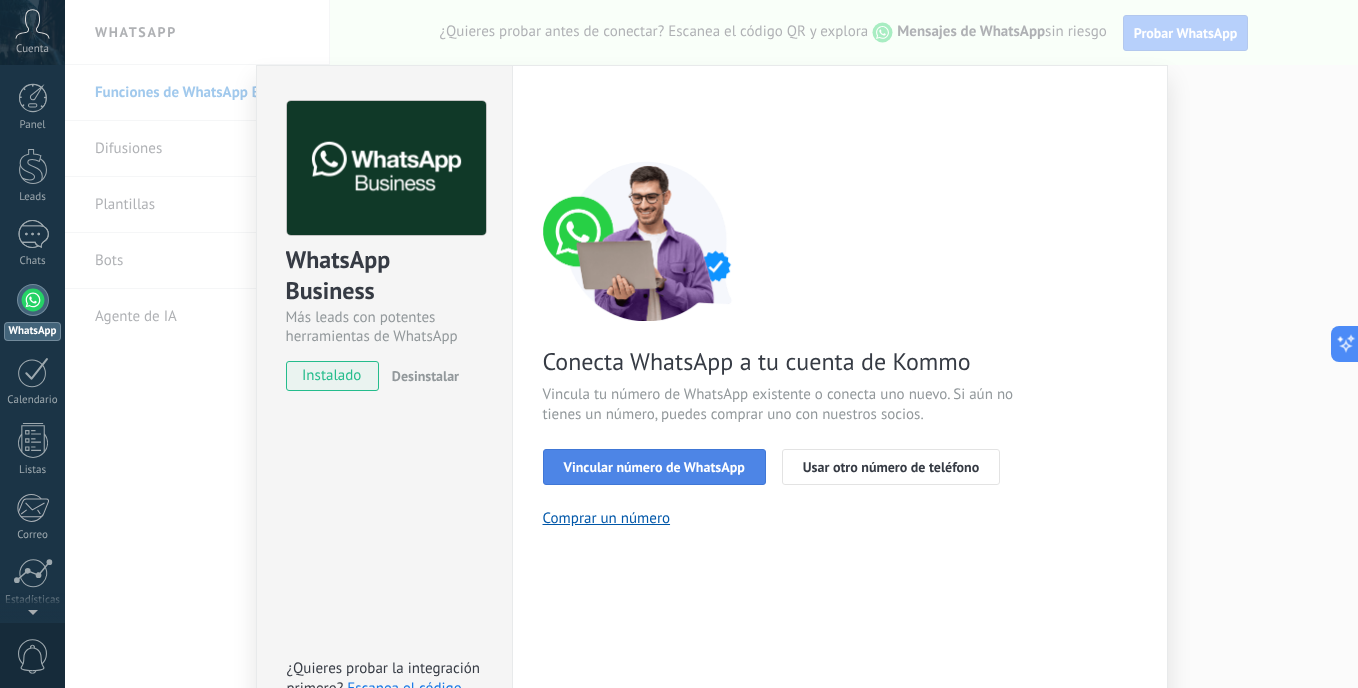 click on "Vincular número de WhatsApp" at bounding box center (654, 467) 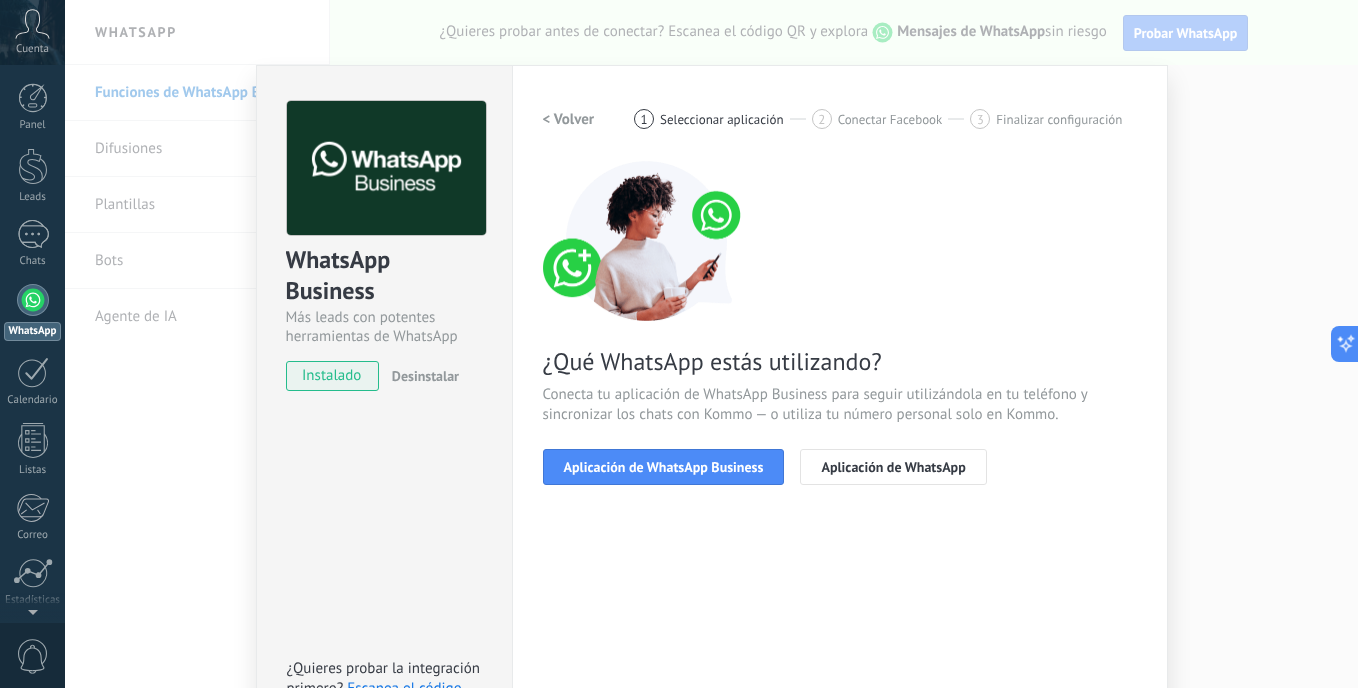 click on "Aplicación de WhatsApp Business" at bounding box center [664, 467] 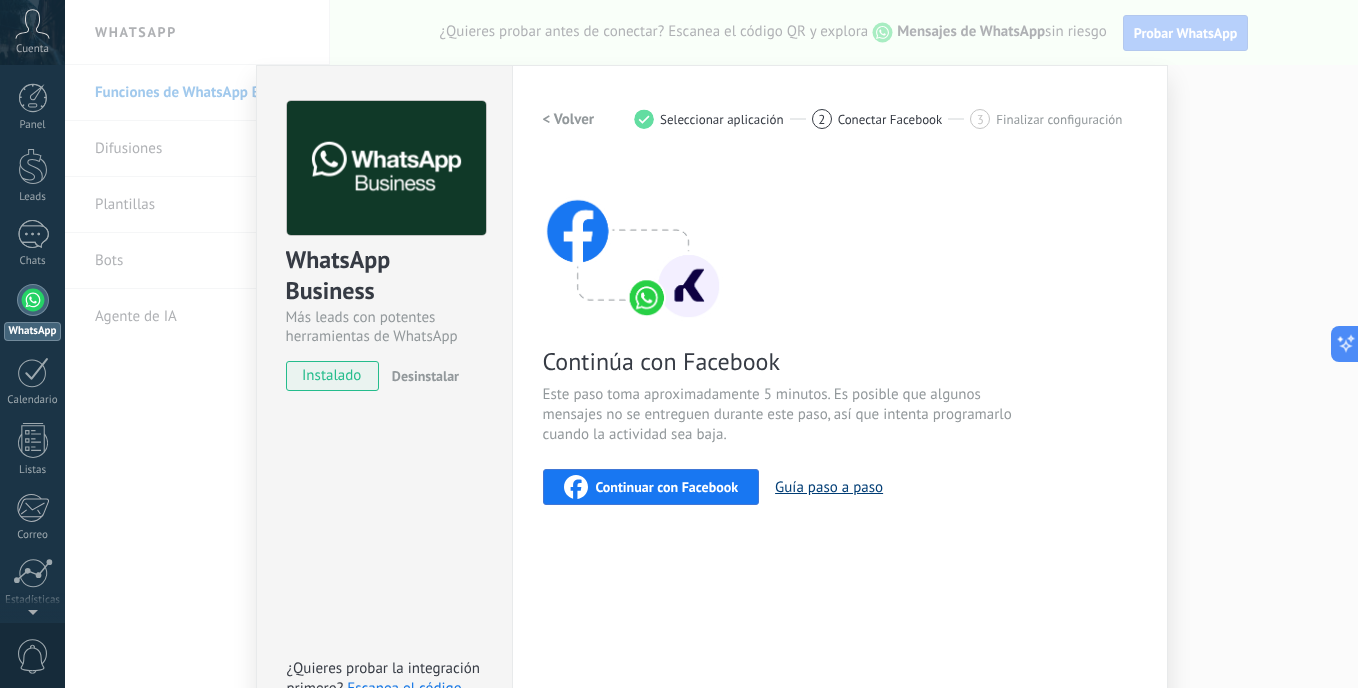 click on "Guía paso a paso" at bounding box center (829, 487) 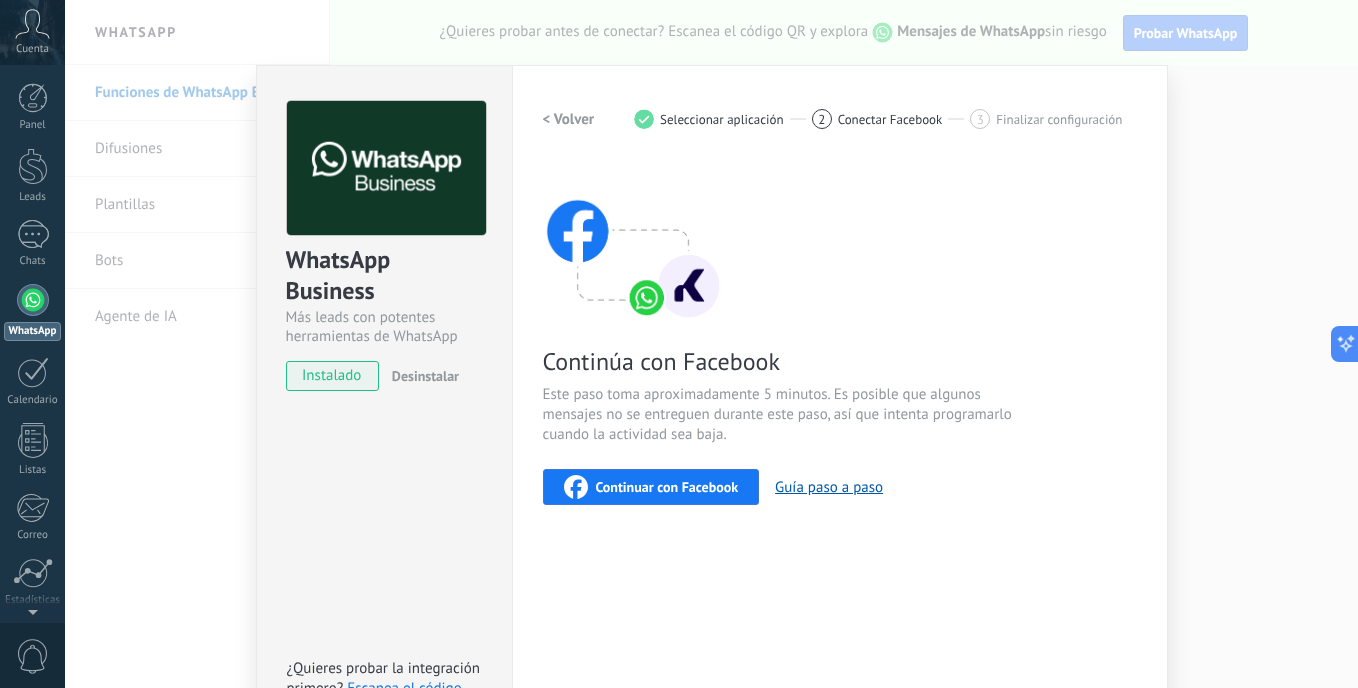 click on "Continuar con Facebook" at bounding box center [667, 487] 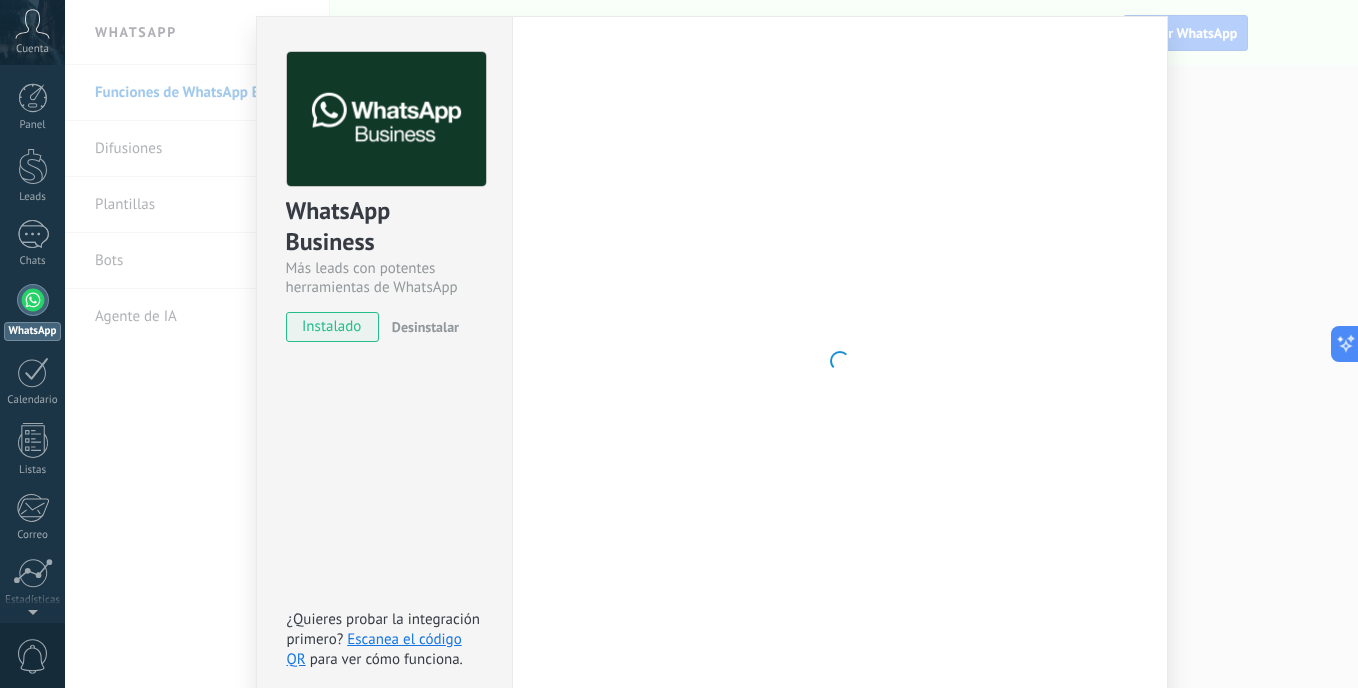 scroll, scrollTop: 58, scrollLeft: 0, axis: vertical 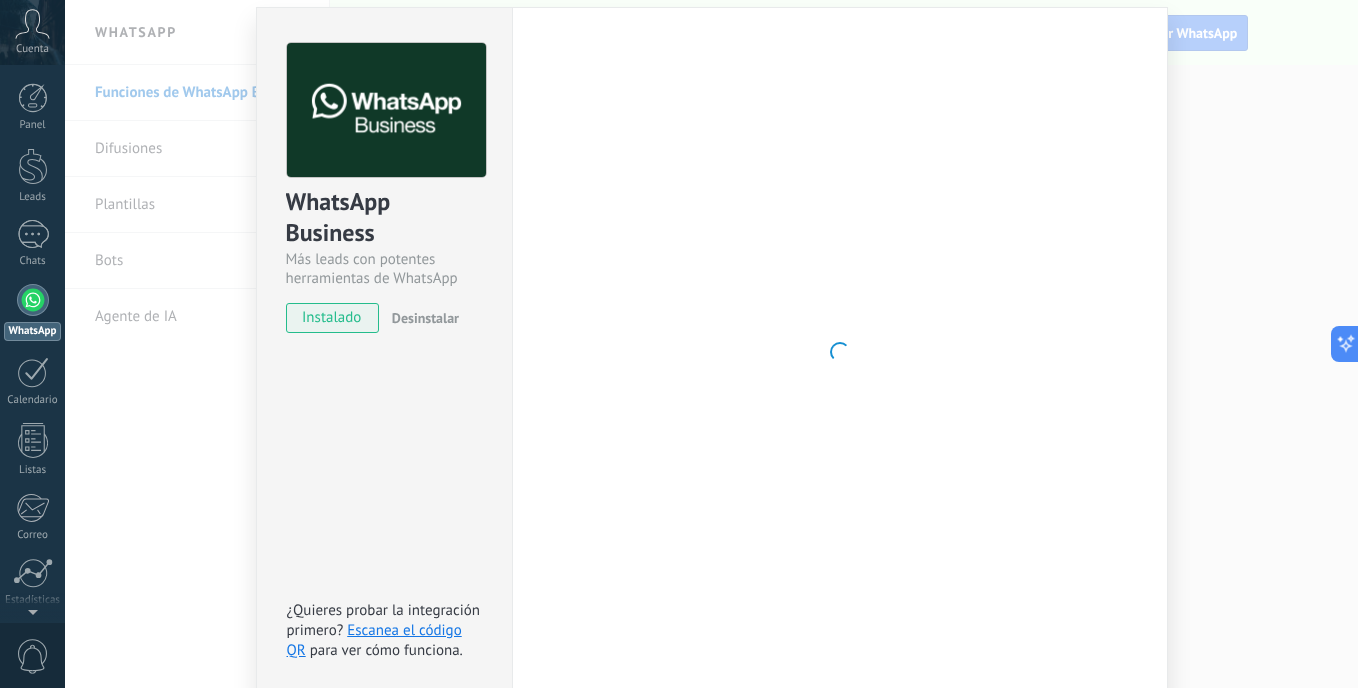 click on "instalado" at bounding box center (332, 318) 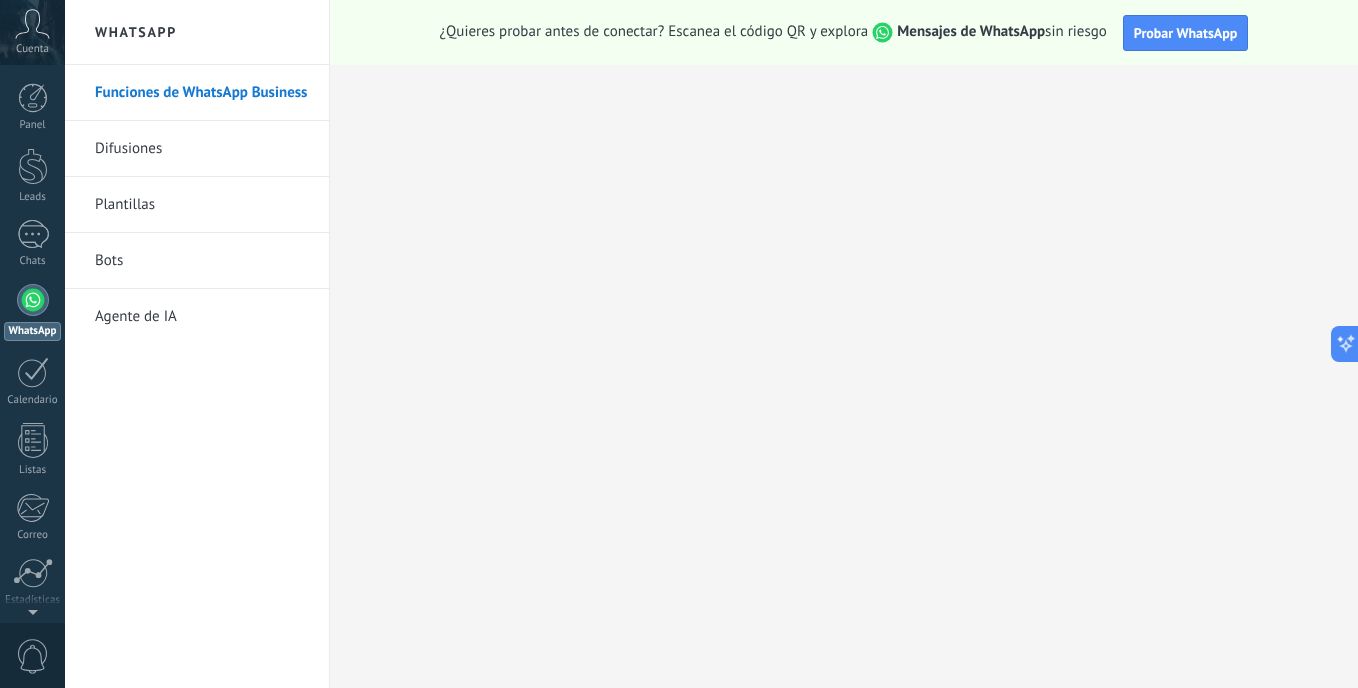 scroll, scrollTop: 0, scrollLeft: 0, axis: both 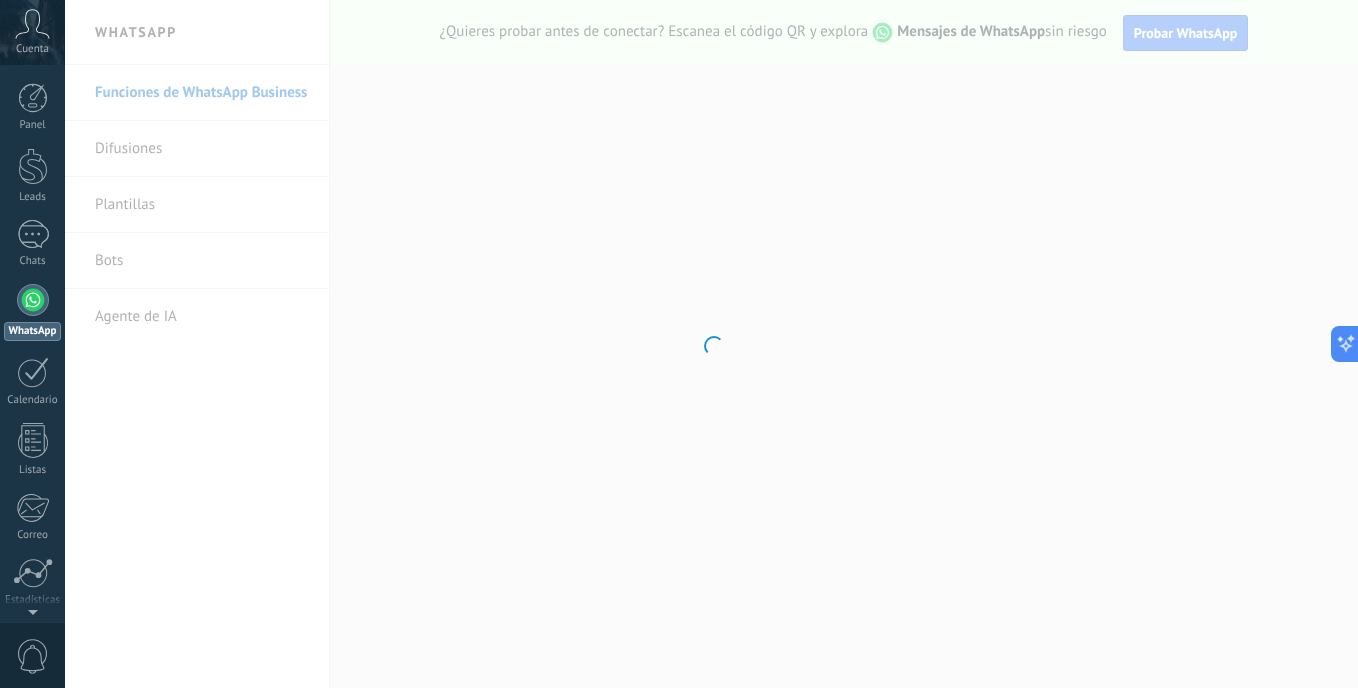 click at bounding box center (711, 344) 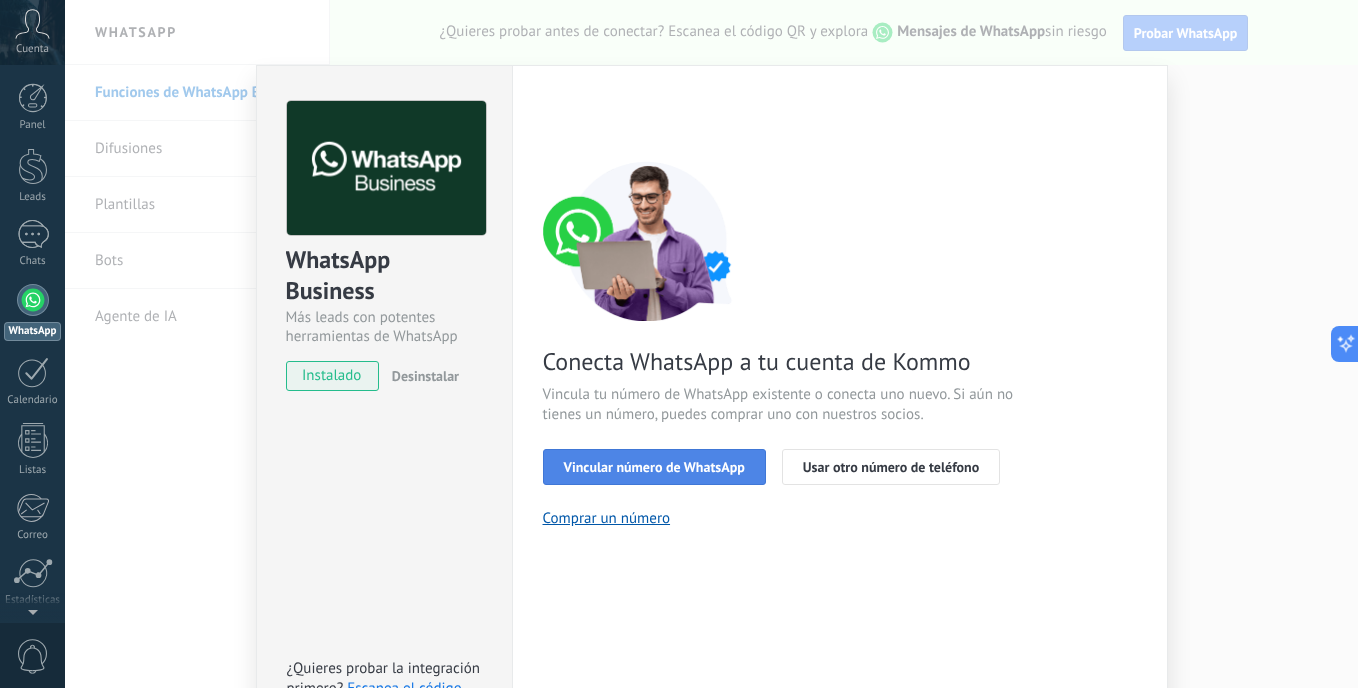 click on "Vincular número de WhatsApp" at bounding box center [654, 467] 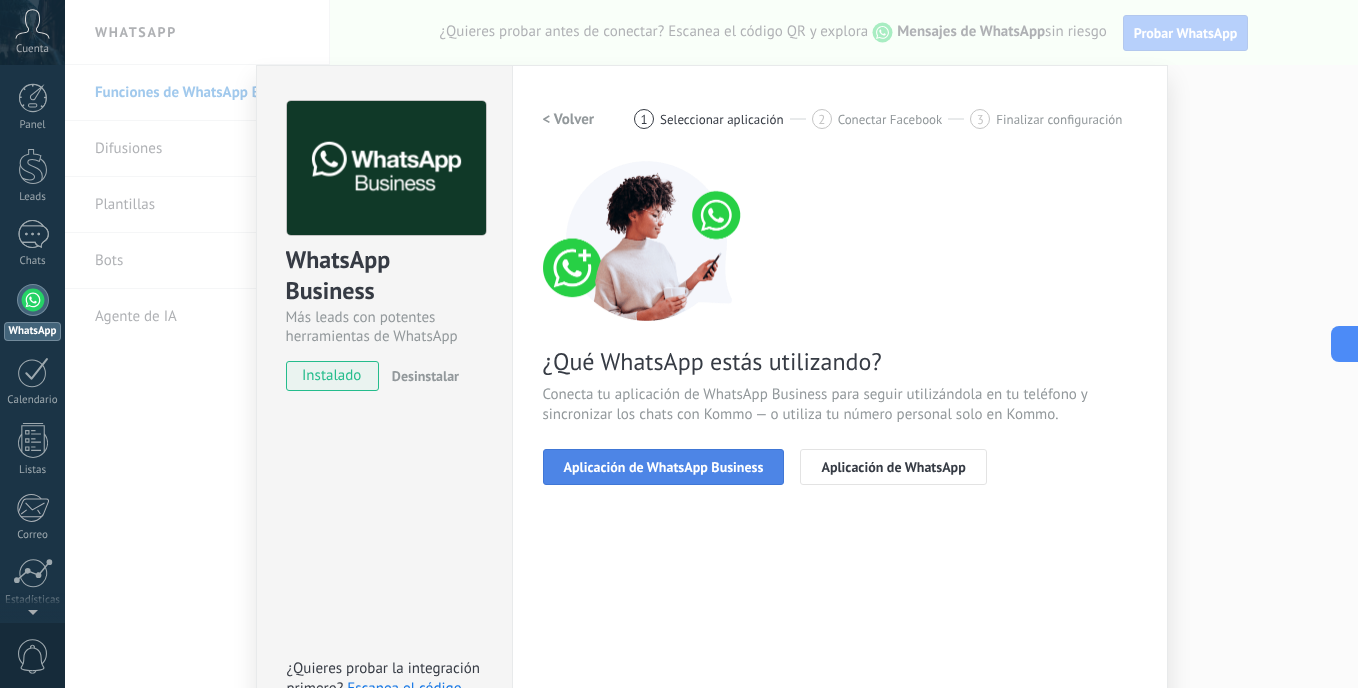 click on "Aplicación de WhatsApp Business" at bounding box center [664, 467] 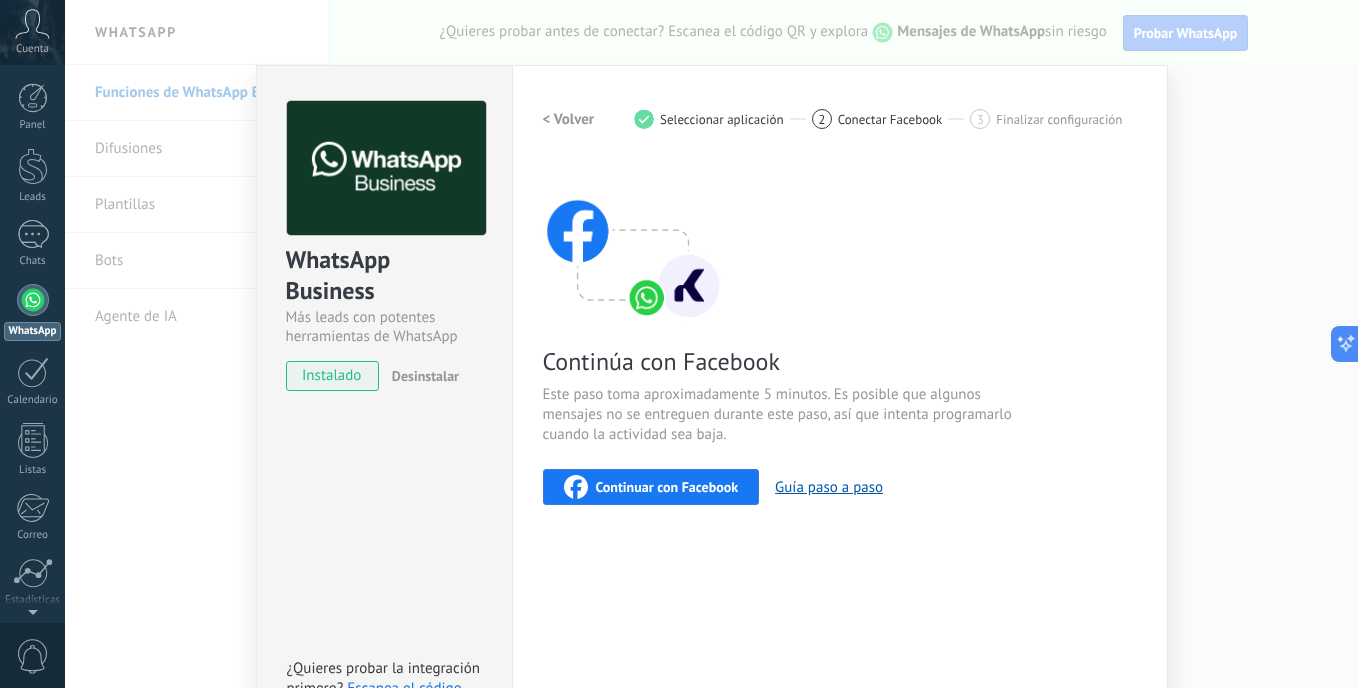 click on "Continuar con Facebook" at bounding box center (667, 487) 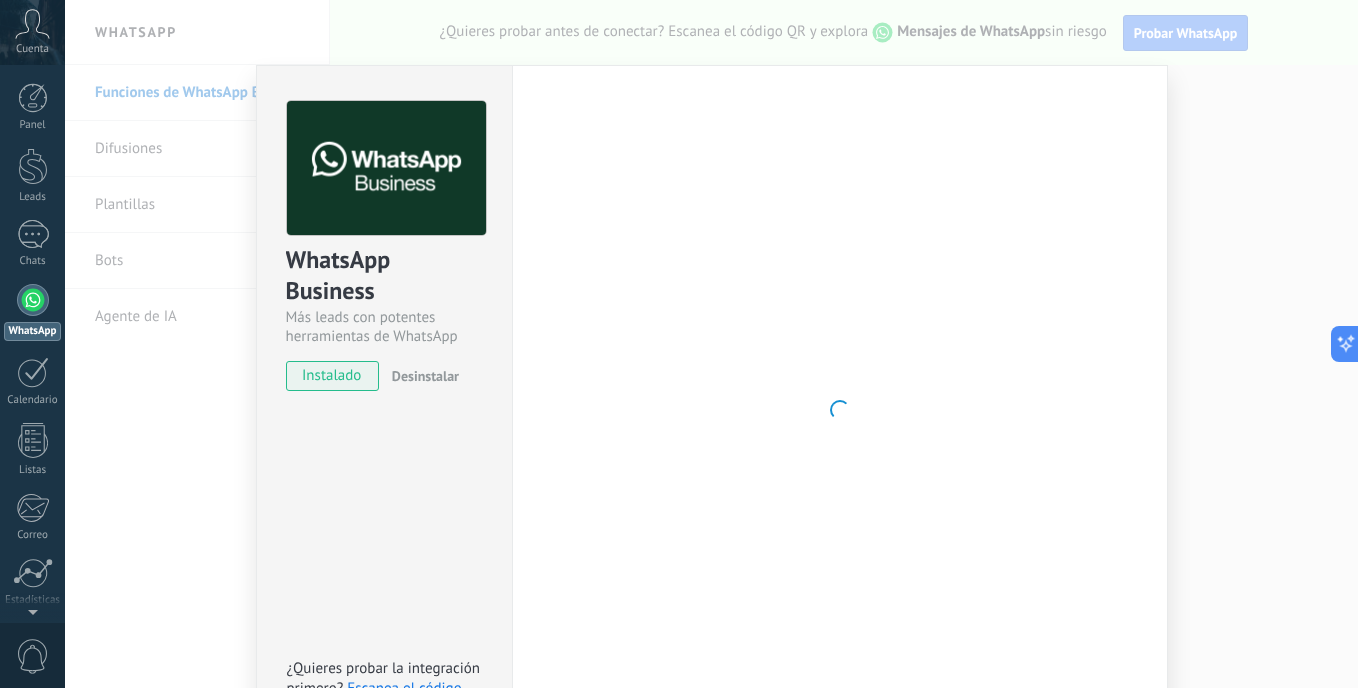 click at bounding box center (840, 410) 